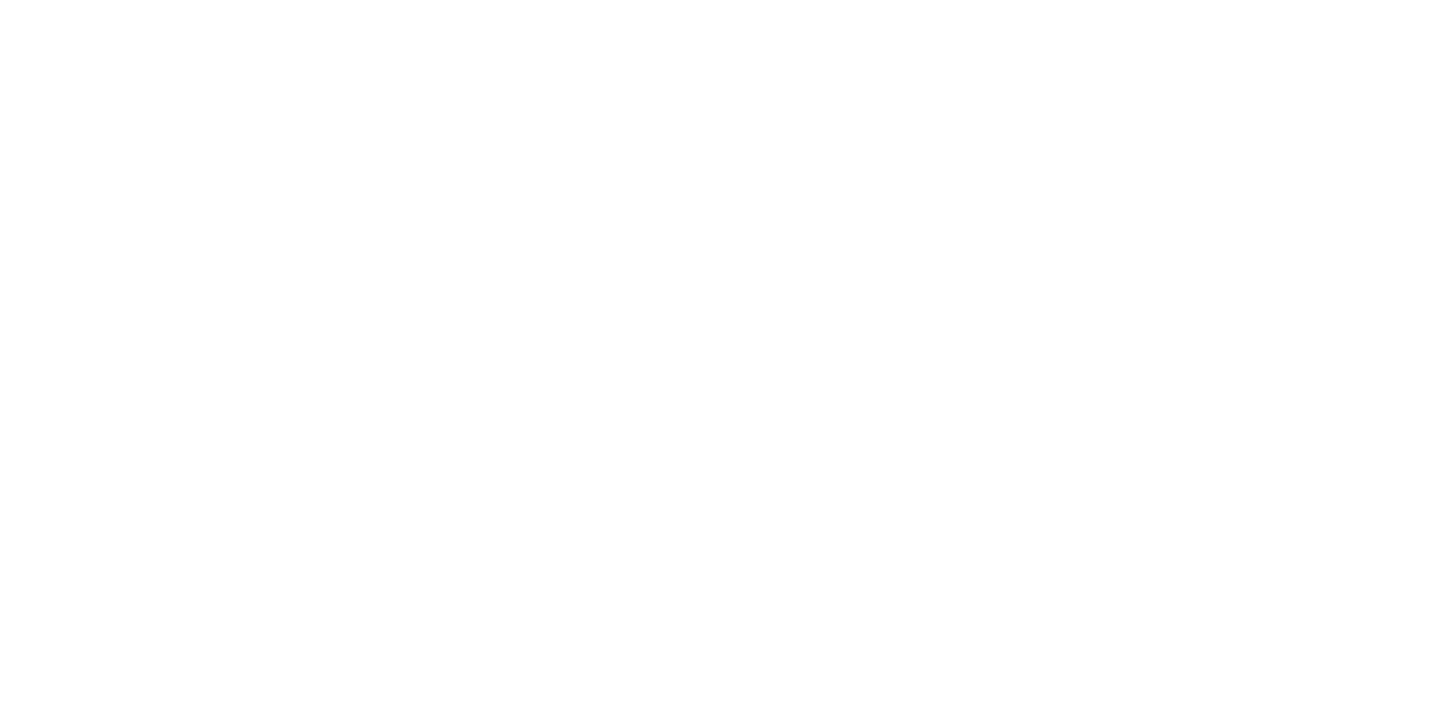 scroll, scrollTop: 0, scrollLeft: 0, axis: both 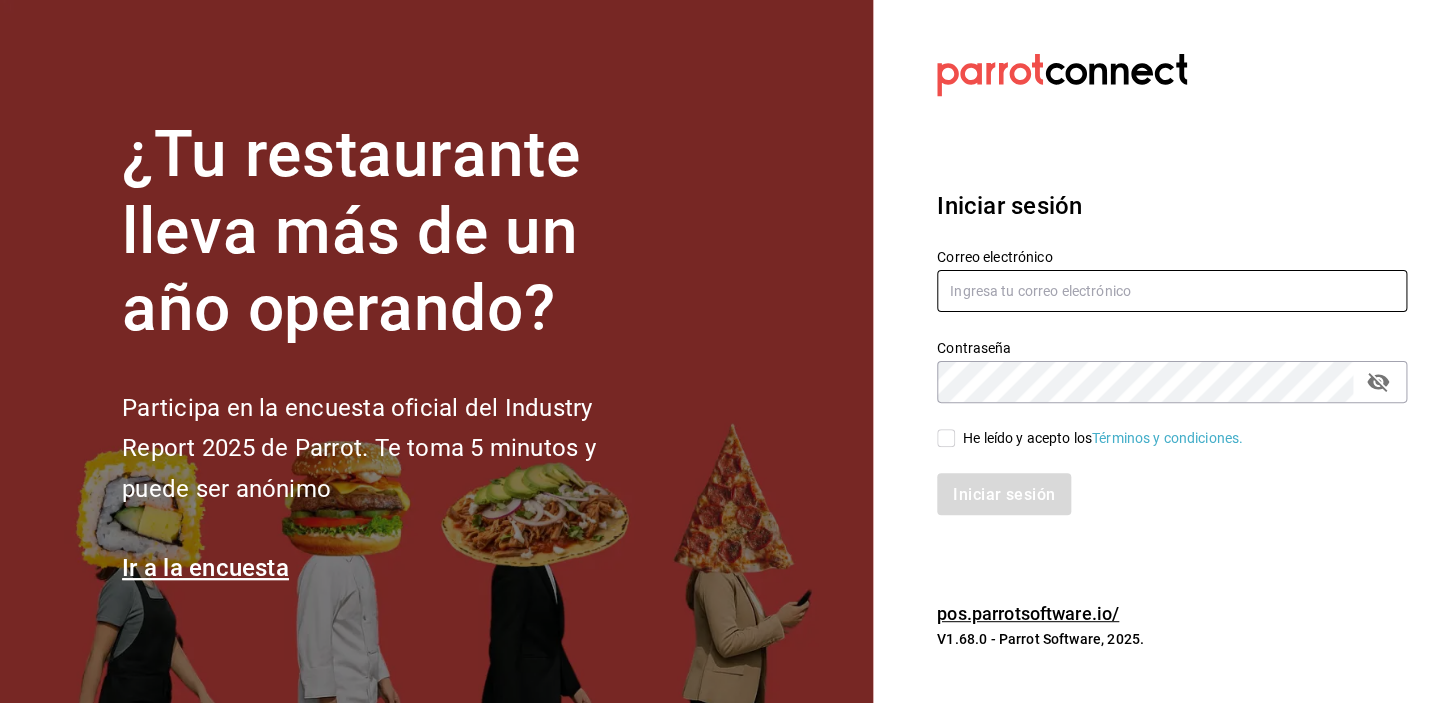 type on "[USERNAME]@[DOMAIN]" 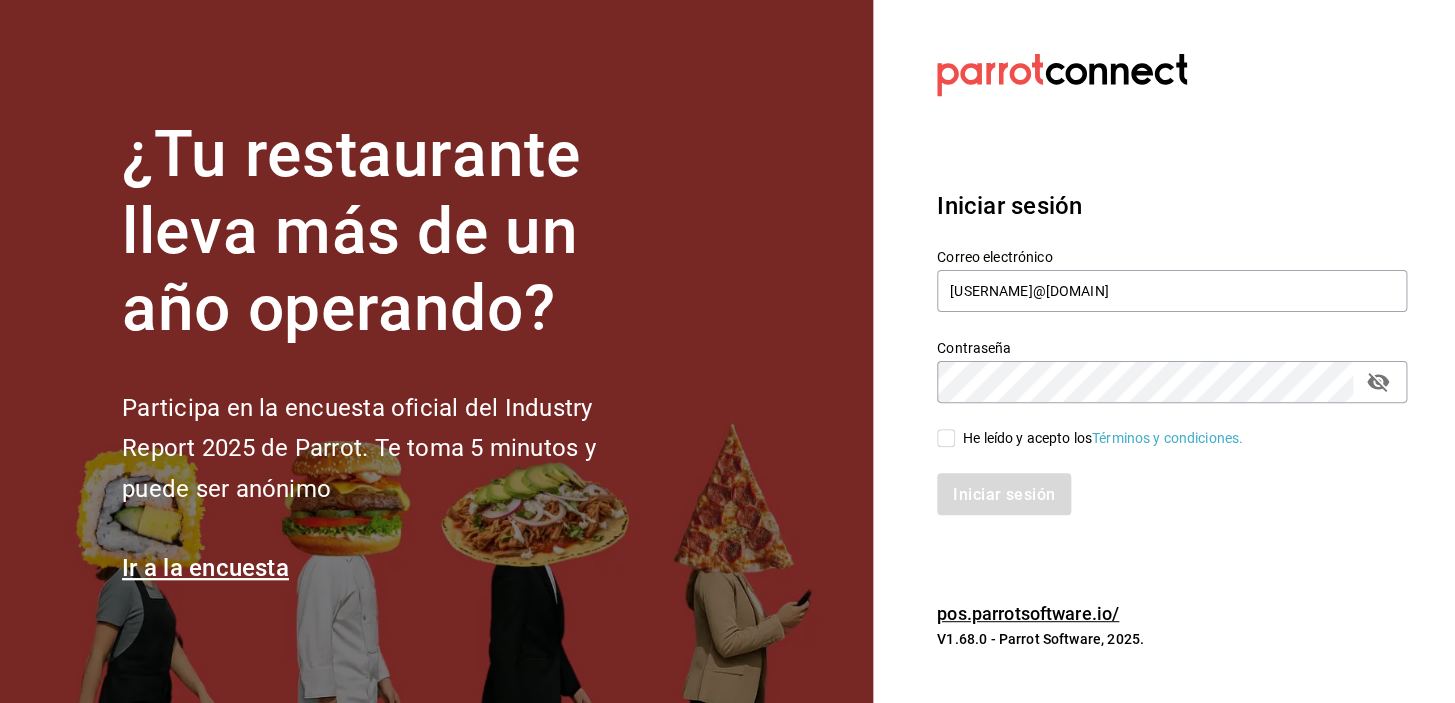 click on "He leído y acepto los  Términos y condiciones." at bounding box center [946, 438] 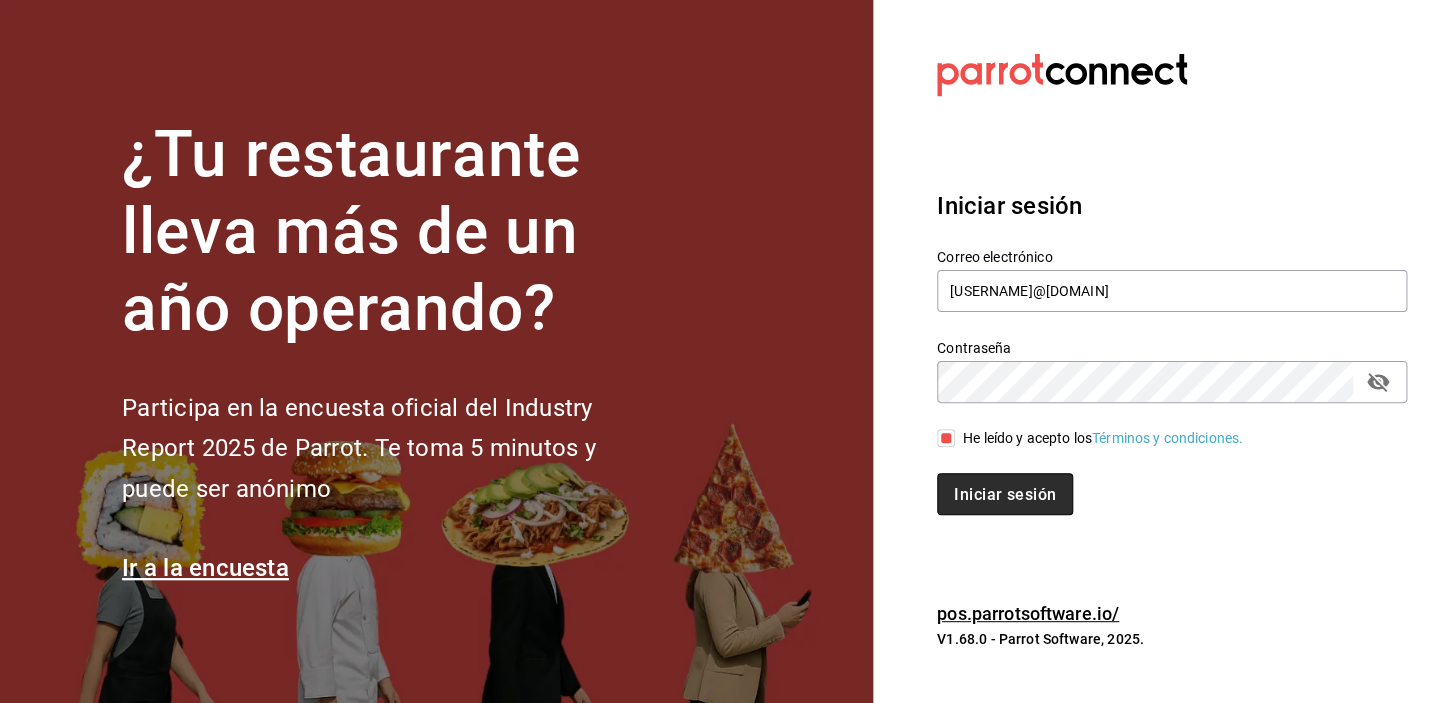click on "Iniciar sesión" at bounding box center [1005, 493] 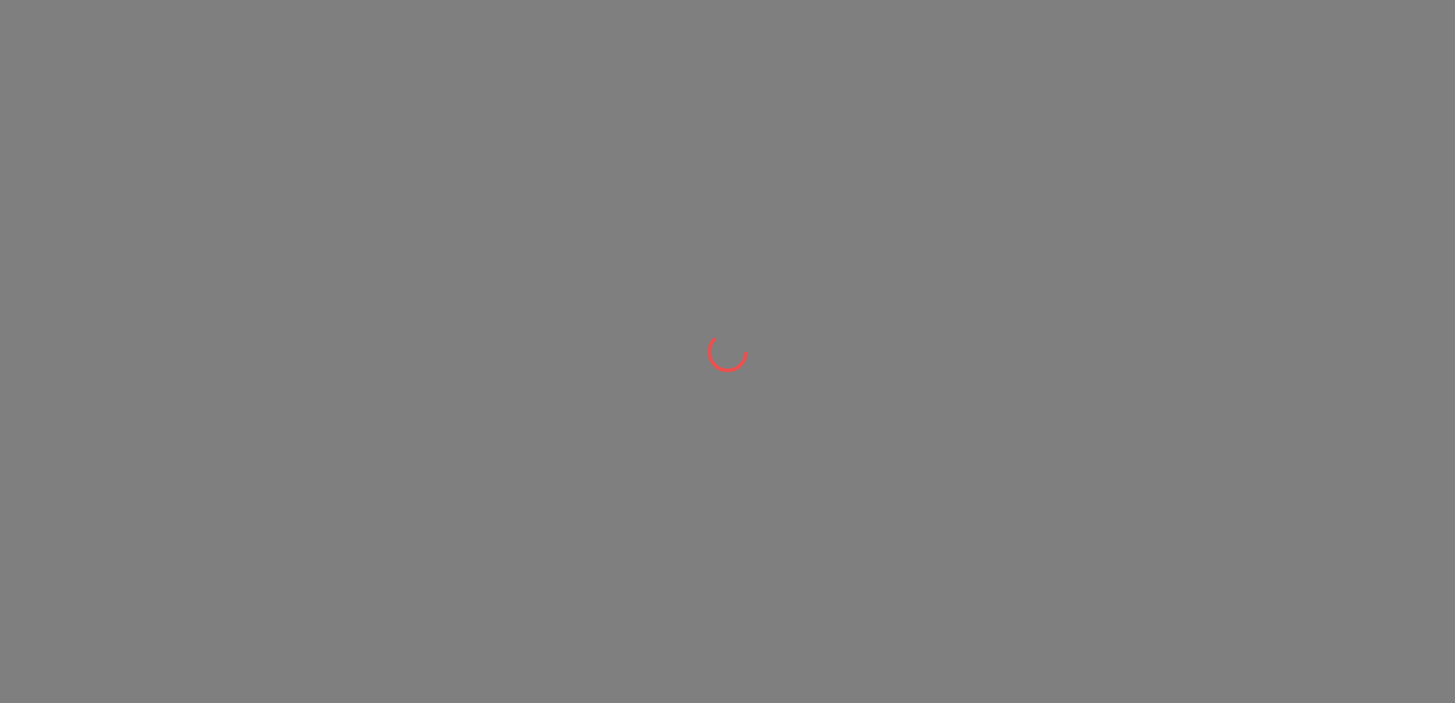 scroll, scrollTop: 0, scrollLeft: 0, axis: both 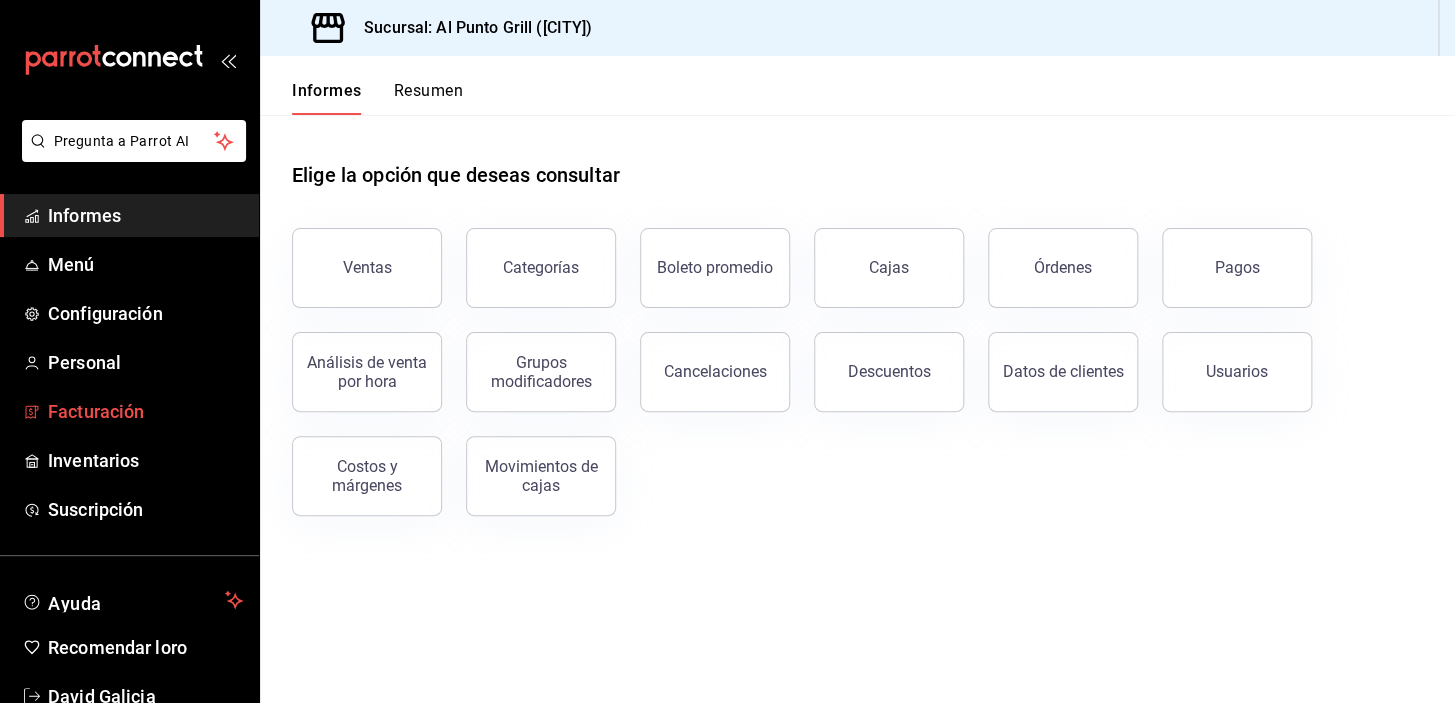 click on "Facturación" at bounding box center (96, 411) 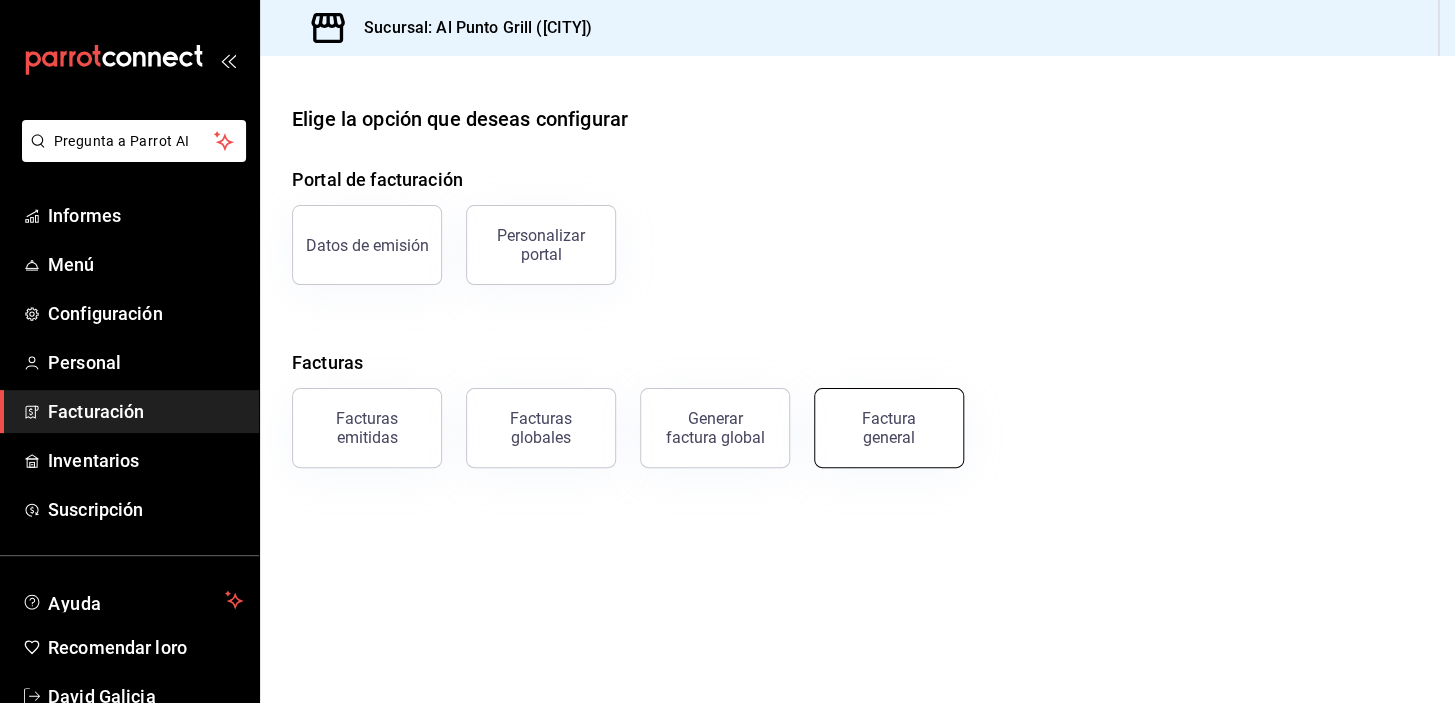 click on "Factura general" at bounding box center [889, 428] 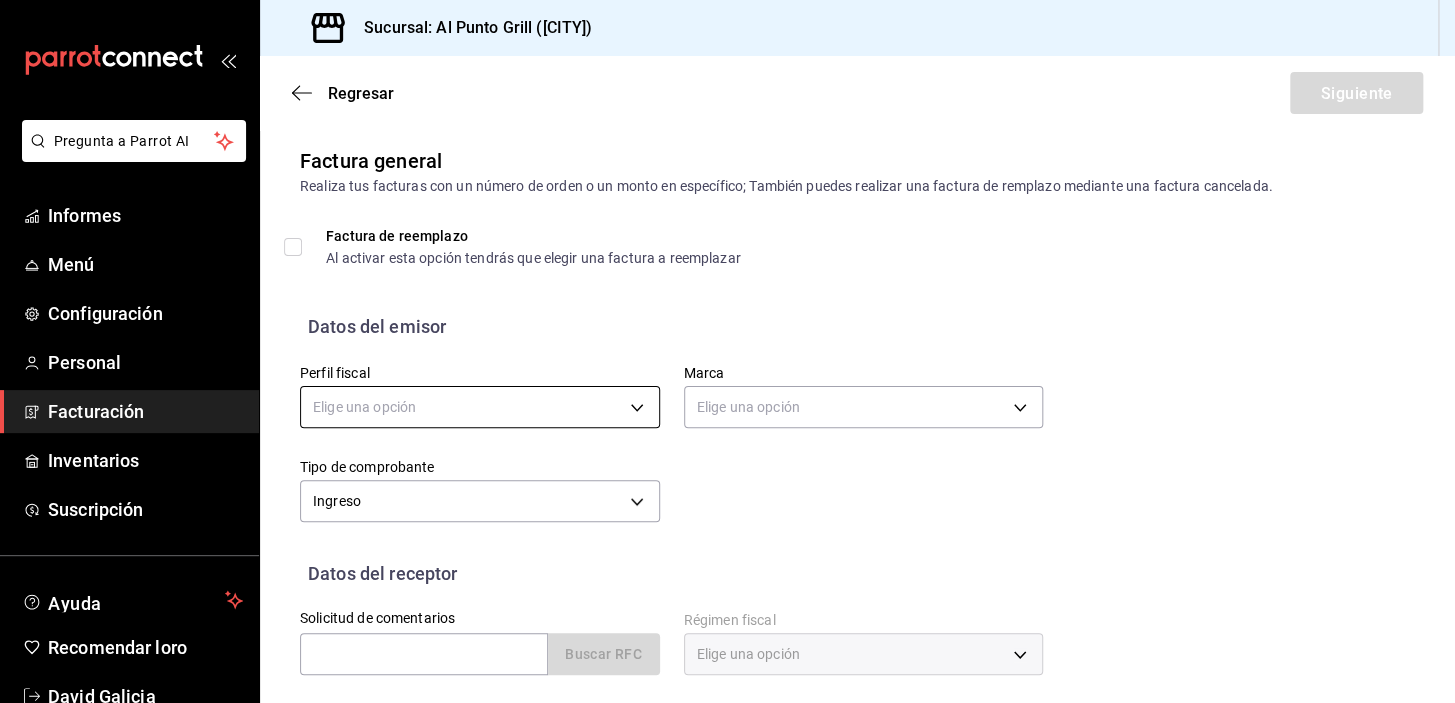 click on "Pregunta a Parrot AI Informes   Menú   Configuración   Personal   Facturación   Inventarios   Suscripción   Ayuda Recomendar loro   David Galicia   Sugerir nueva función   Sucursal: Al Punto Grill ([CITY]) Regresar Siguiente Factura general Realiza tus facturas con un número de orden o un monto en específico; También puedes realizar una factura de remplazo mediante una factura cancelada. Factura de reemplazo Al activar esta opción tendrás que elegir una factura a reemplazar Datos del emisor Perfil fiscal Elige una opción Marca Elige una opción Tipo de comprobante Ingreso I Datos del receptor Solicitud de comentarios Buscar RFC Régimen fiscal Elige una opción Uso de CFDI Elige una opción Correo electrónico Dirección Calle # exterior #interior Código postal Estado ​ Municipio ​ Colonia ​ Texto original Valora esta traducción Tu opinión servirá para ayudar a mejorar el Traductor de Google GANA 1 MES GRATIS EN TU SUSCRIPCIÓN AQUÍ Pregunta a Parrot AI Informes   Menú   Configuración" at bounding box center [727, 351] 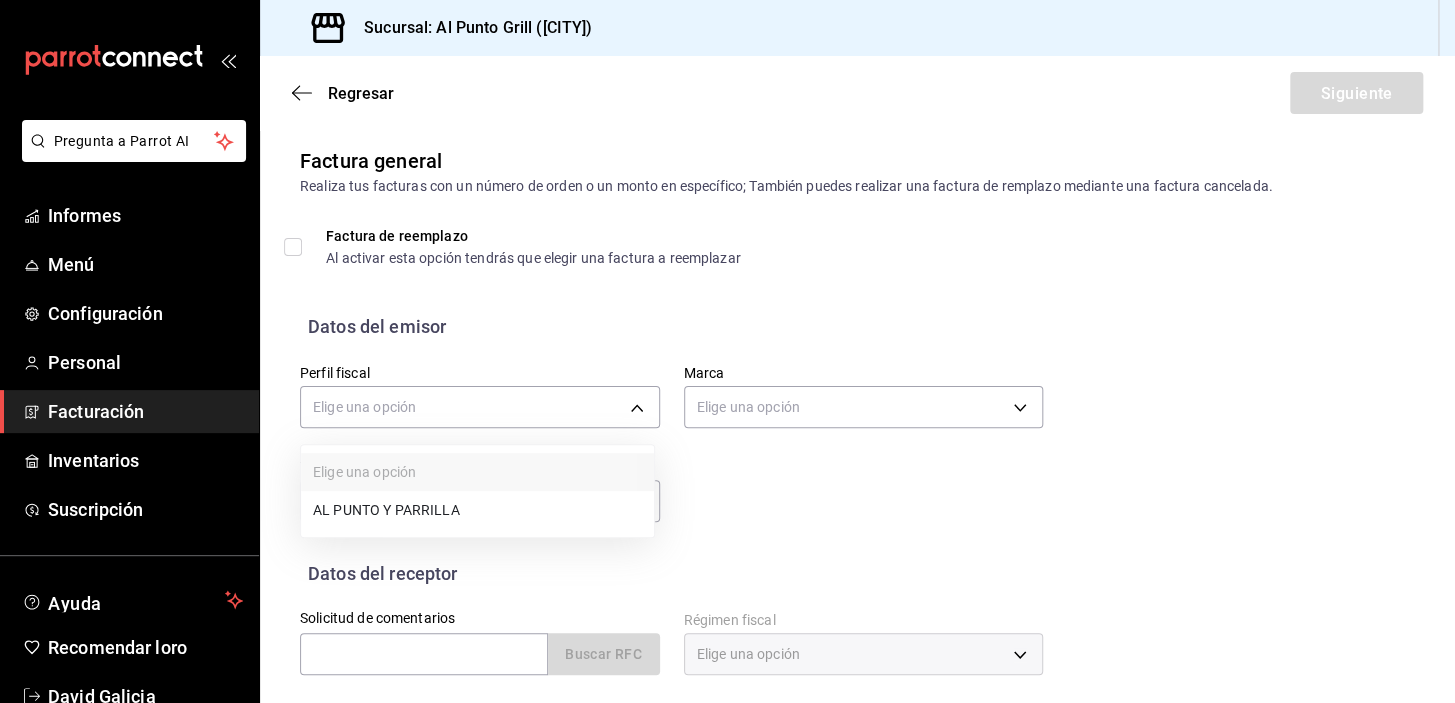 click on "AL PUNTO Y PARRILLA" at bounding box center [386, 510] 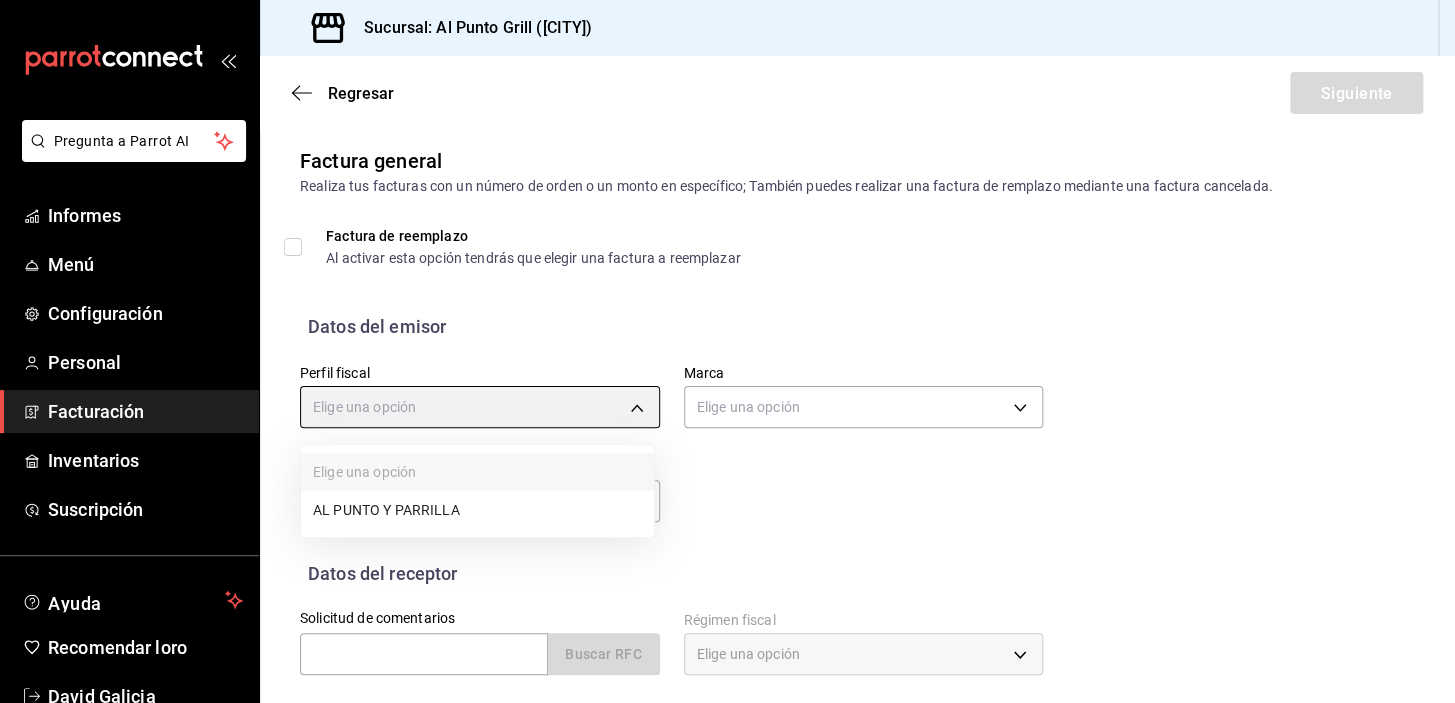 type on "711c2bc8-79b3-43e0-95de-ea7f23beadbf" 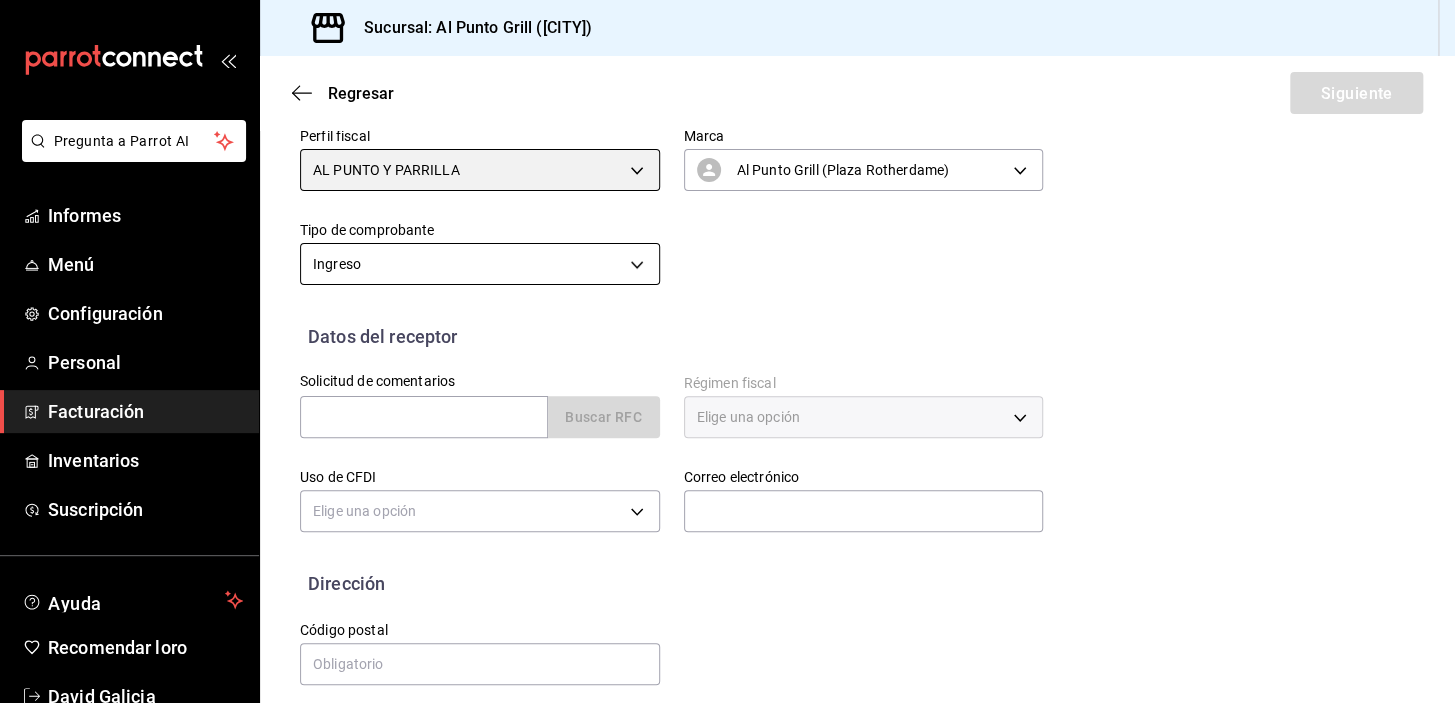 scroll, scrollTop: 253, scrollLeft: 0, axis: vertical 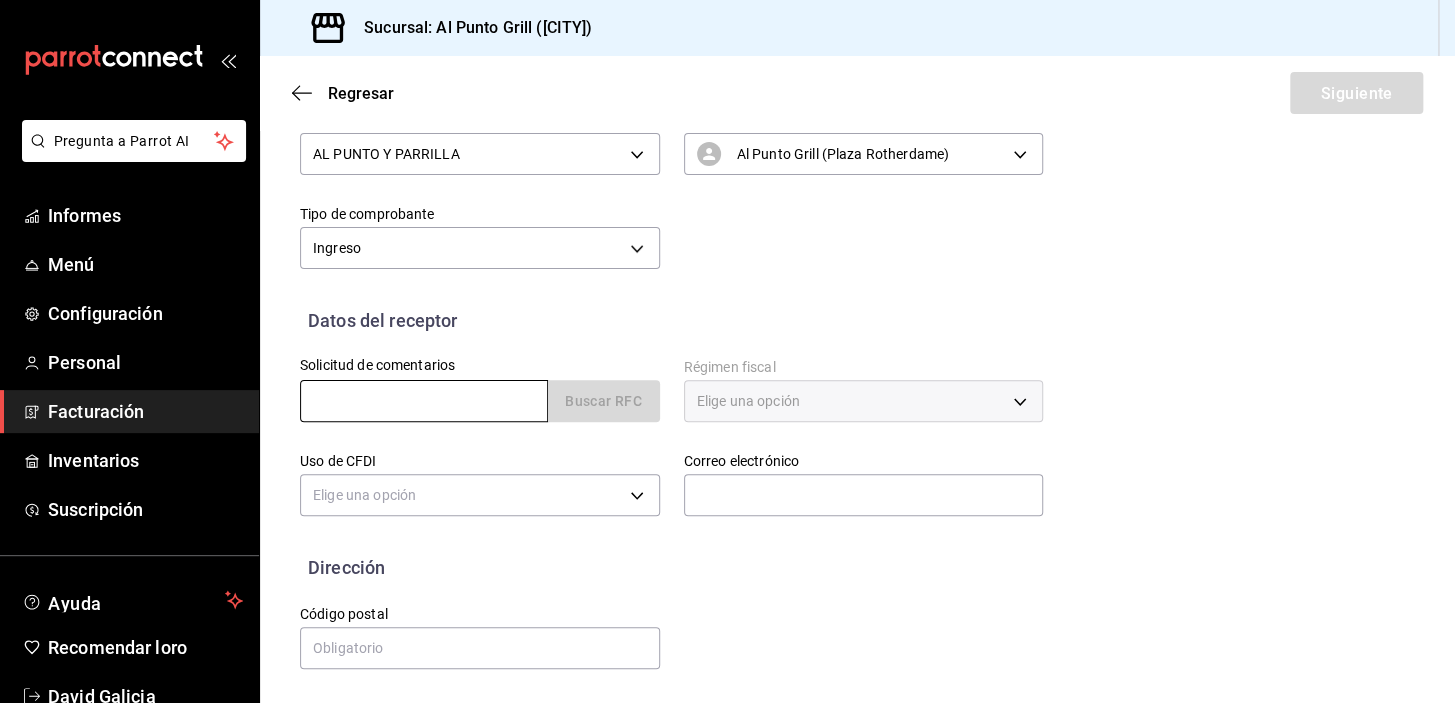 click at bounding box center (424, 401) 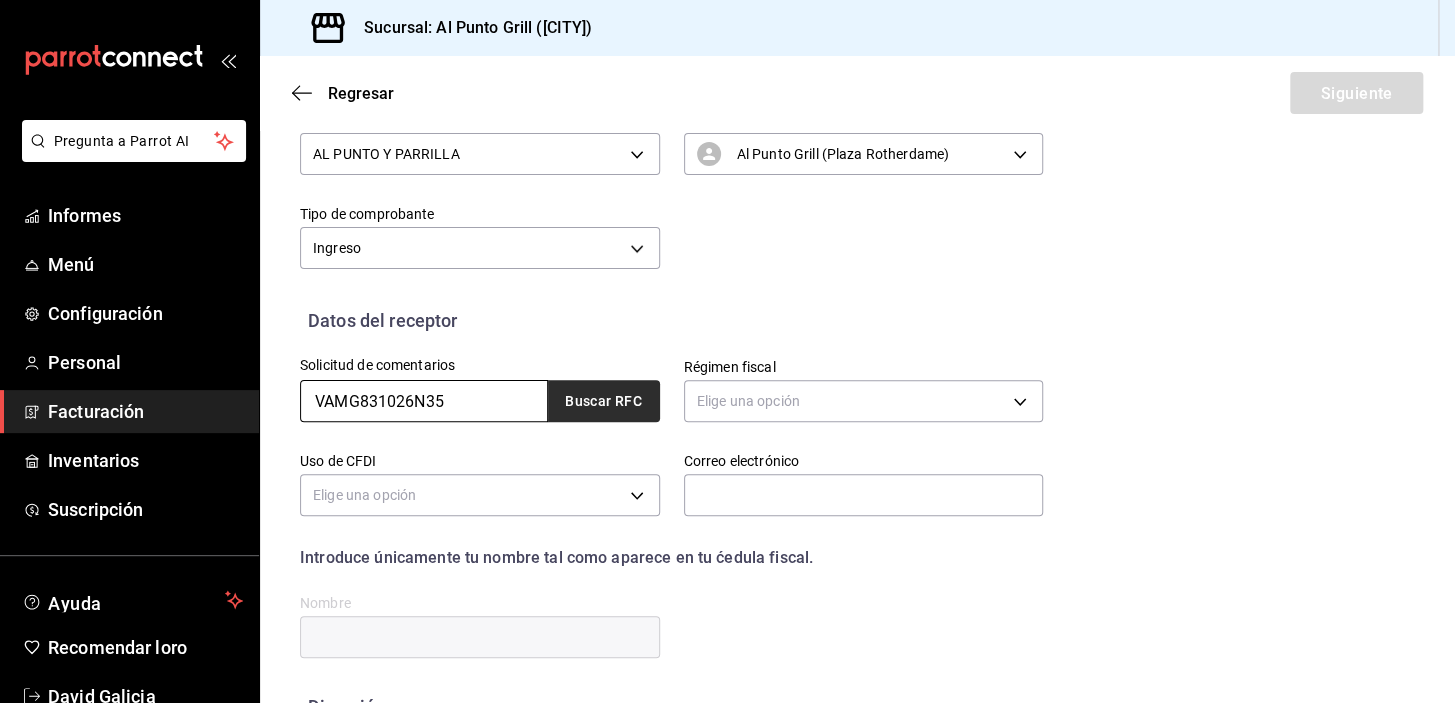 type on "VAMG831026N35" 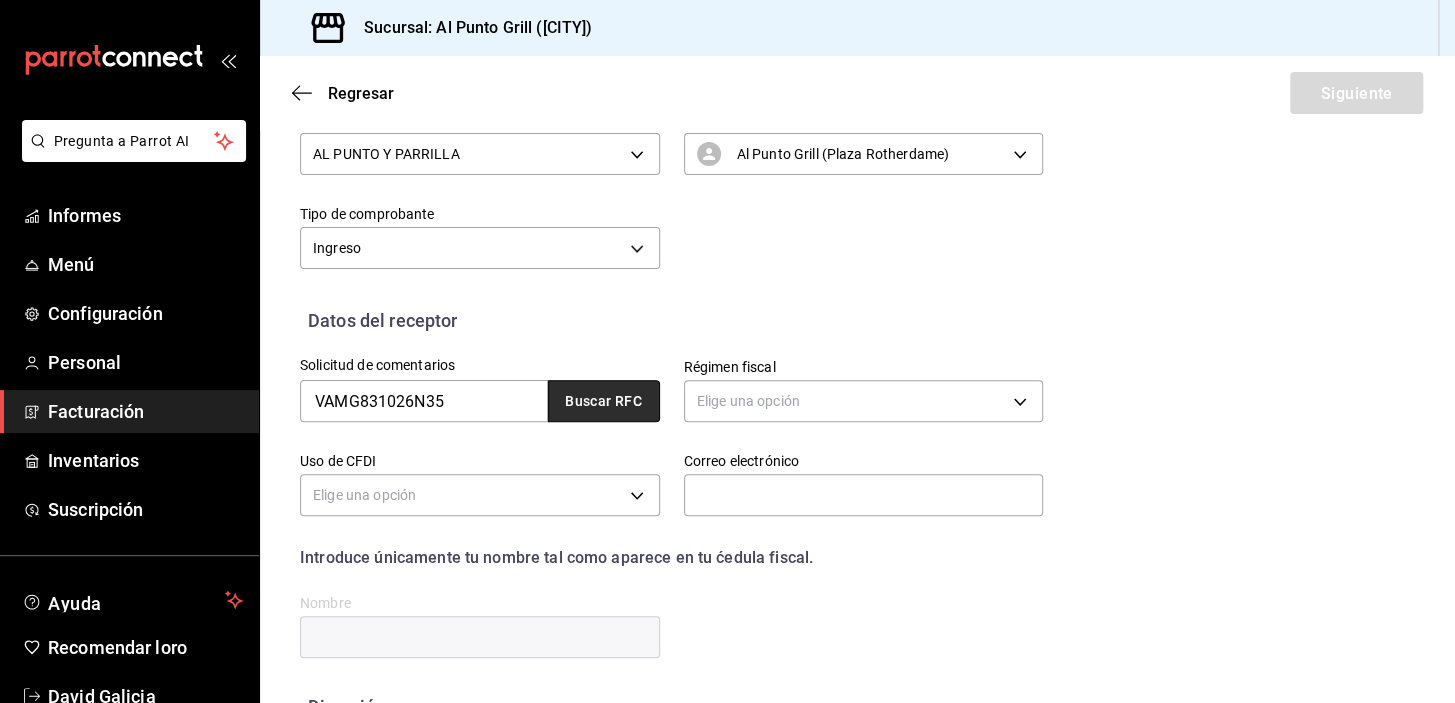 click on "Buscar RFC" at bounding box center (603, 402) 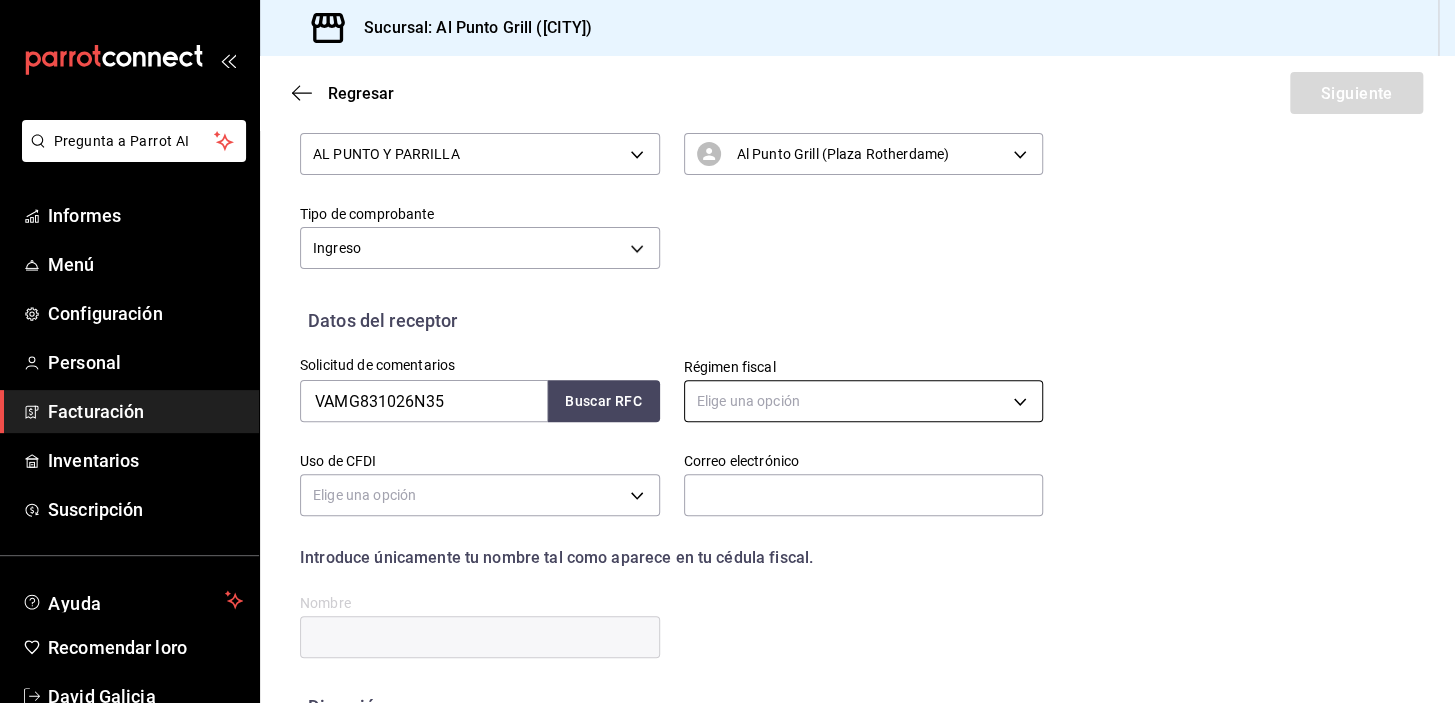 click on "Pregunta a Parrot AI Informes   Menú   Configuración   Personal   Facturación   Inventarios   Suscripción   Ayuda Recomendar loro   David Galicia   Sugerir nueva función   Sucursal: Al Punto Grill ([CITY]) Regresar Siguiente Factura general Realiza tus facturas con un número de orden o un monto en específico; También puedes realizar una factura de remplazo mediante una factura cancelada. Factura de reemplazo Al activar esta opción tendrás que elegir una factura a reemplazar Datos del emisor Perfil fiscal AL PUNTO Y PARRILLA 711c2bc8-79b3-43e0-95de-ea7f23beadbf Marca Al Punto Grill (Plaza Rotherdame) 359452a4-77df-4a2a-96d1-dbb27ae34e49 Tipo de comprobante Ingreso I Datos del receptor Solicitud de comentarios VAMG831026N35 Buscar RFC Régimen fiscal Elige una opción Uso de CFDI Elige una opción Correo electrónico Introduce únicamente tu nombre tal como aparece en tu cédula fiscal. person Nombre Dirección Calle # exterior #interior Estado" at bounding box center (727, 351) 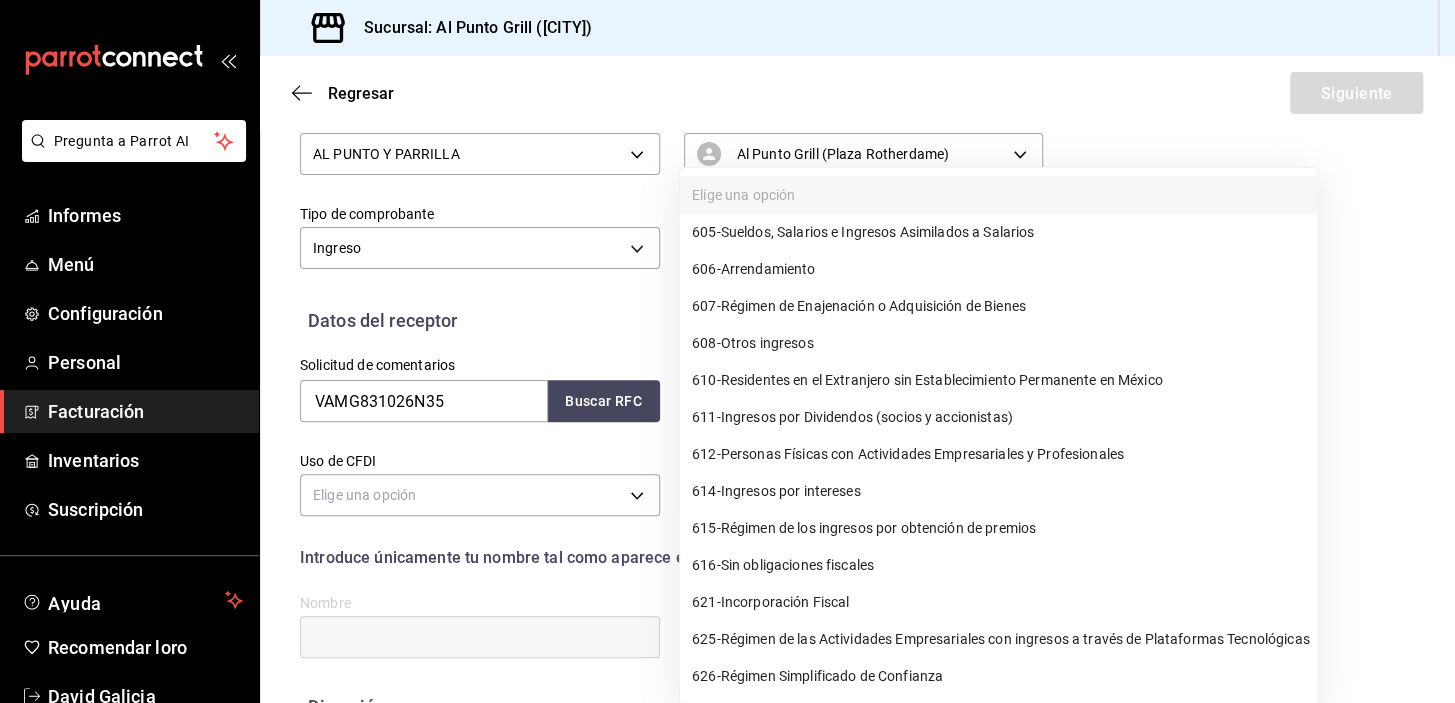 click on "Personas Físicas con Actividades Empresariales y Profesionales" at bounding box center (922, 454) 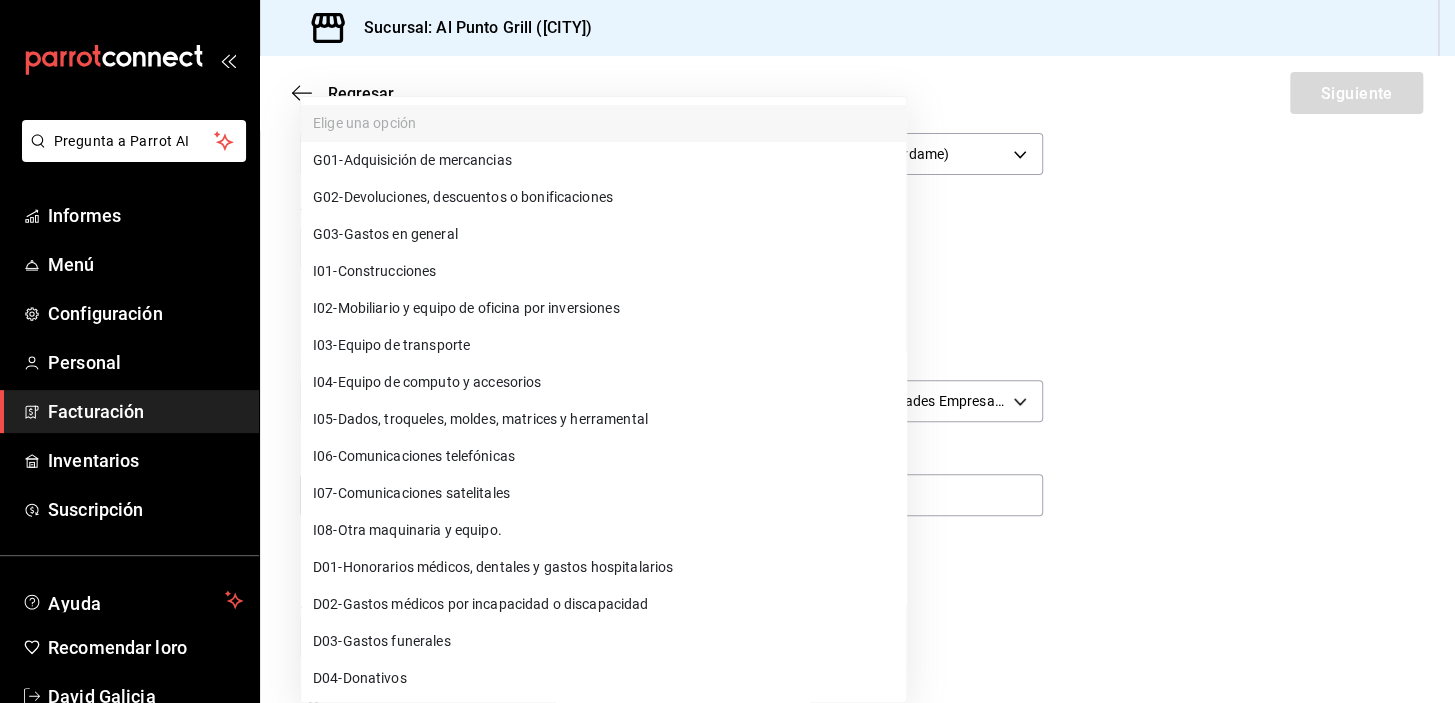 click on "Pregunta a Parrot AI Informes   Menú   Configuración   Personal   Facturación   Inventarios   Suscripción   Ayuda Recomendar loro   David Galicia   Sugerir nueva función   Sucursal: Al Punto Grill ([CITY]) Regresar Siguiente Factura general Realiza tus facturas con un número de orden o un monto en específico; También puedes realizar una factura de remplazo mediante una factura cancelada. Factura de reemplazo Al activar esta opción tendrás que elegir una factura a reemplazar Datos del emisor Perfil fiscal AL PUNTO Y PARRILLA 711c2bc8-79b3-43e0-95de-ea7f23beadbf Marca Al Punto Grill (Plaza Rotherdame) 359452a4-77df-4a2a-96d1-dbb27ae34e49 Tipo de comprobante Ingreso I Datos del receptor Solicitud de comentarios VAMG831026N35 Buscar RFC Régimen fiscal 612  -  Personas Físicas con Actividades Empresariales y Profesionales 612 Uso de CFDI Elige una opción Correo electrónico Introduce únicamente tu nombre tal como aparece en tu cédula fiscal. person Nombre Dirección Calle # exterior #interior Estado" at bounding box center [727, 351] 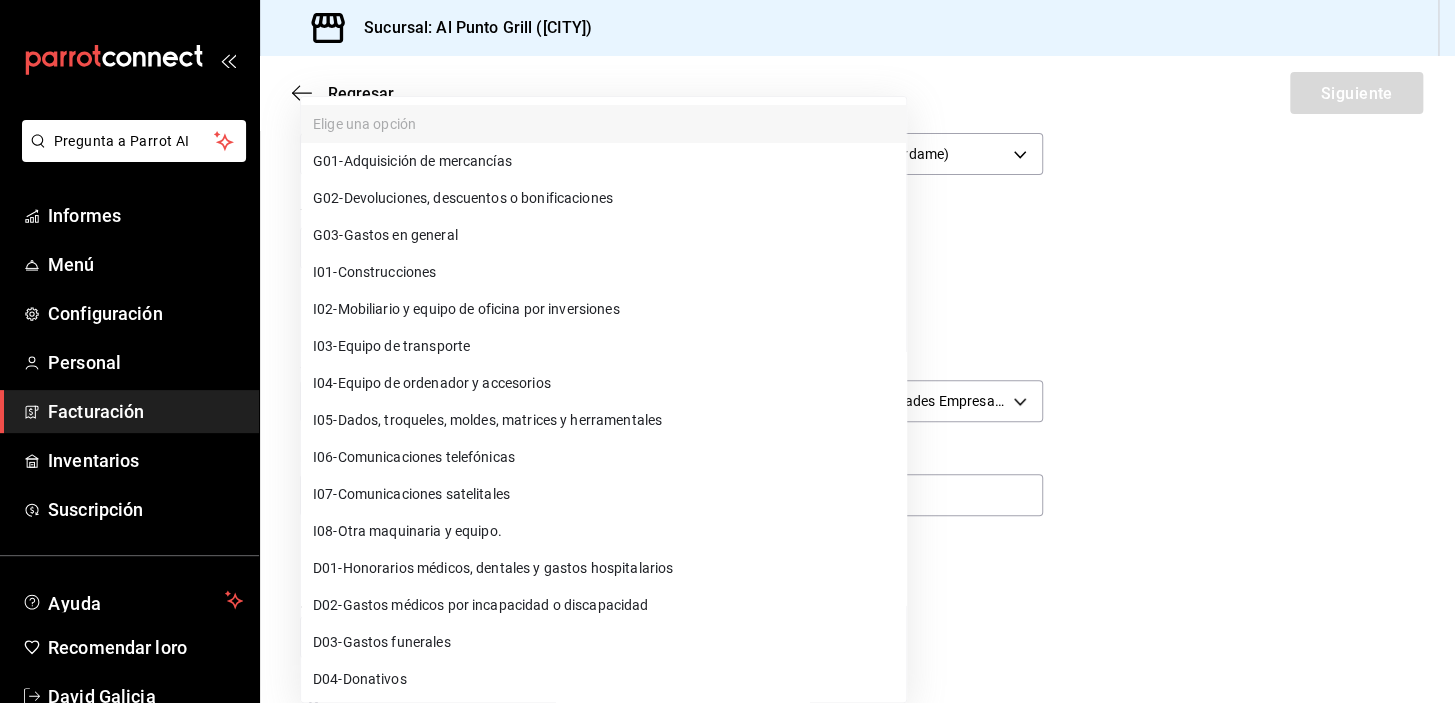 click on "Gastos en general" at bounding box center (401, 235) 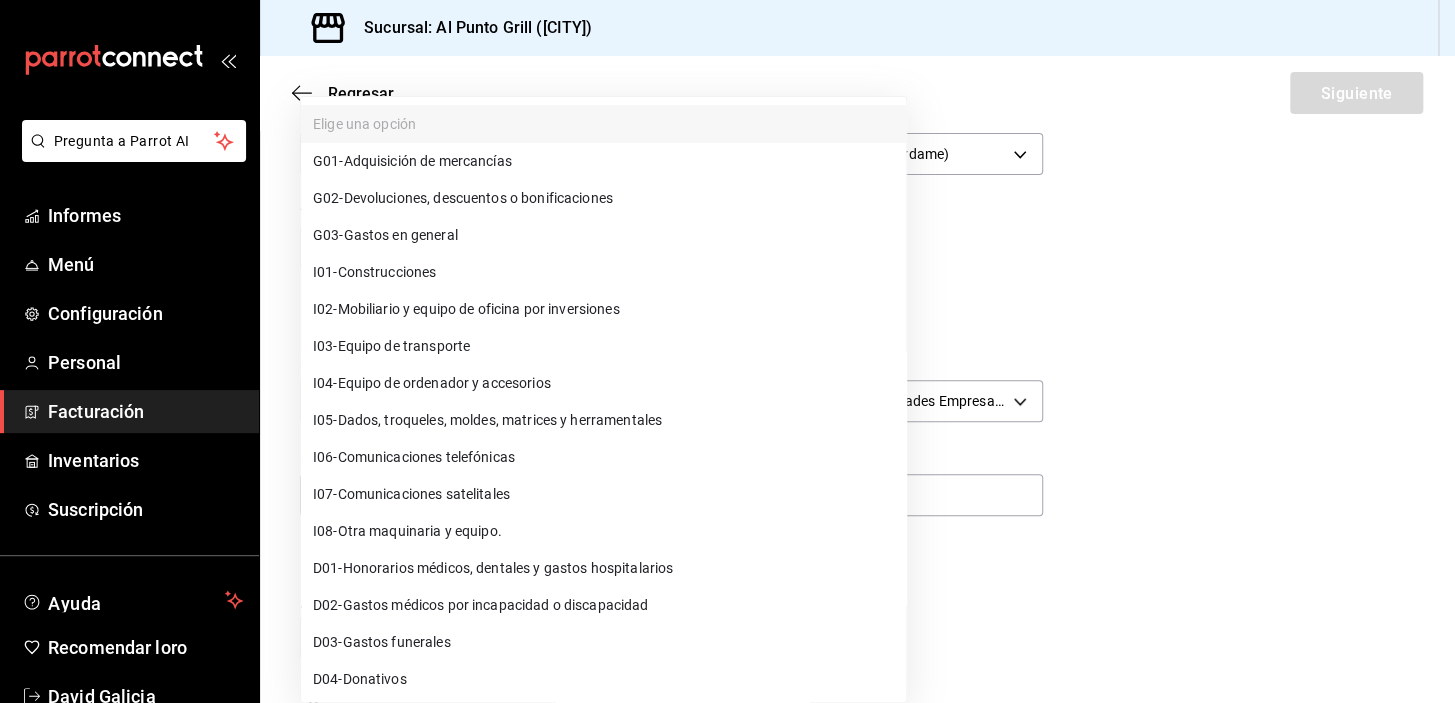 type on "G03" 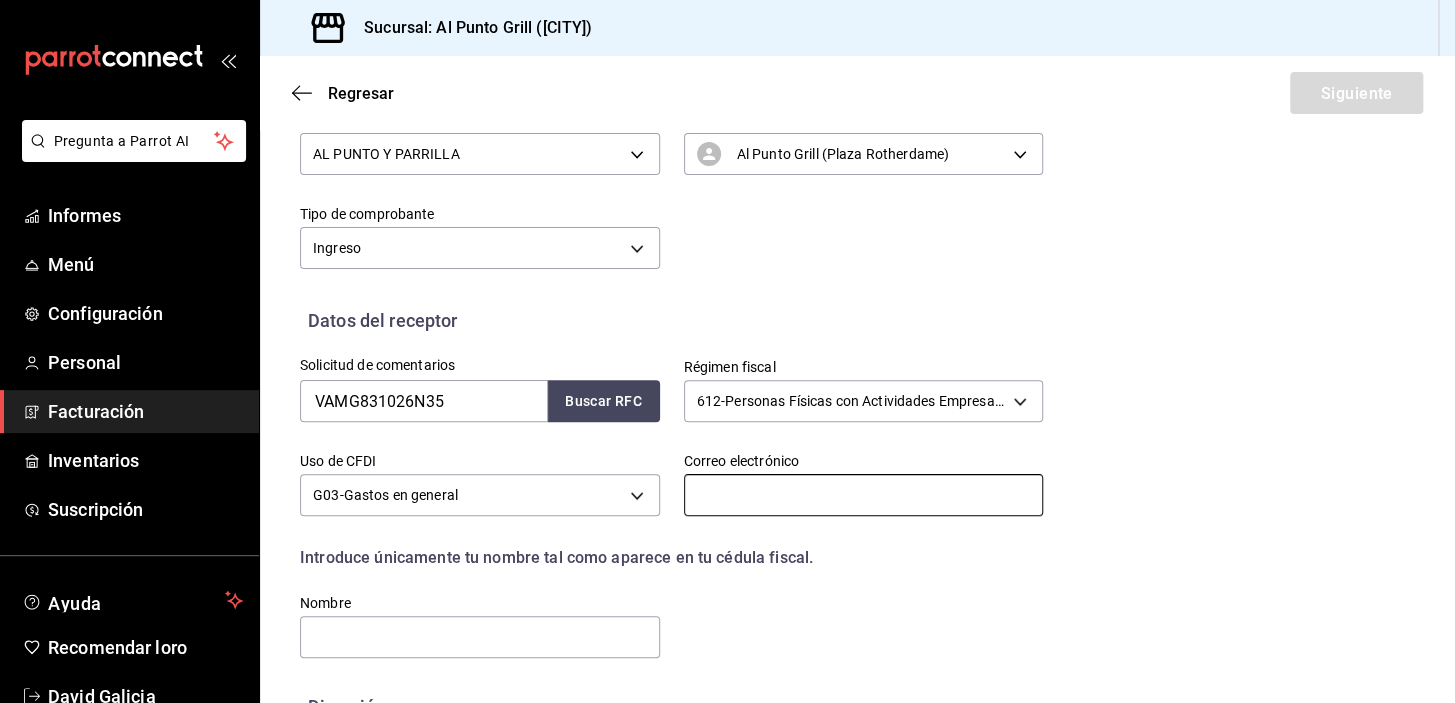 click at bounding box center [864, 495] 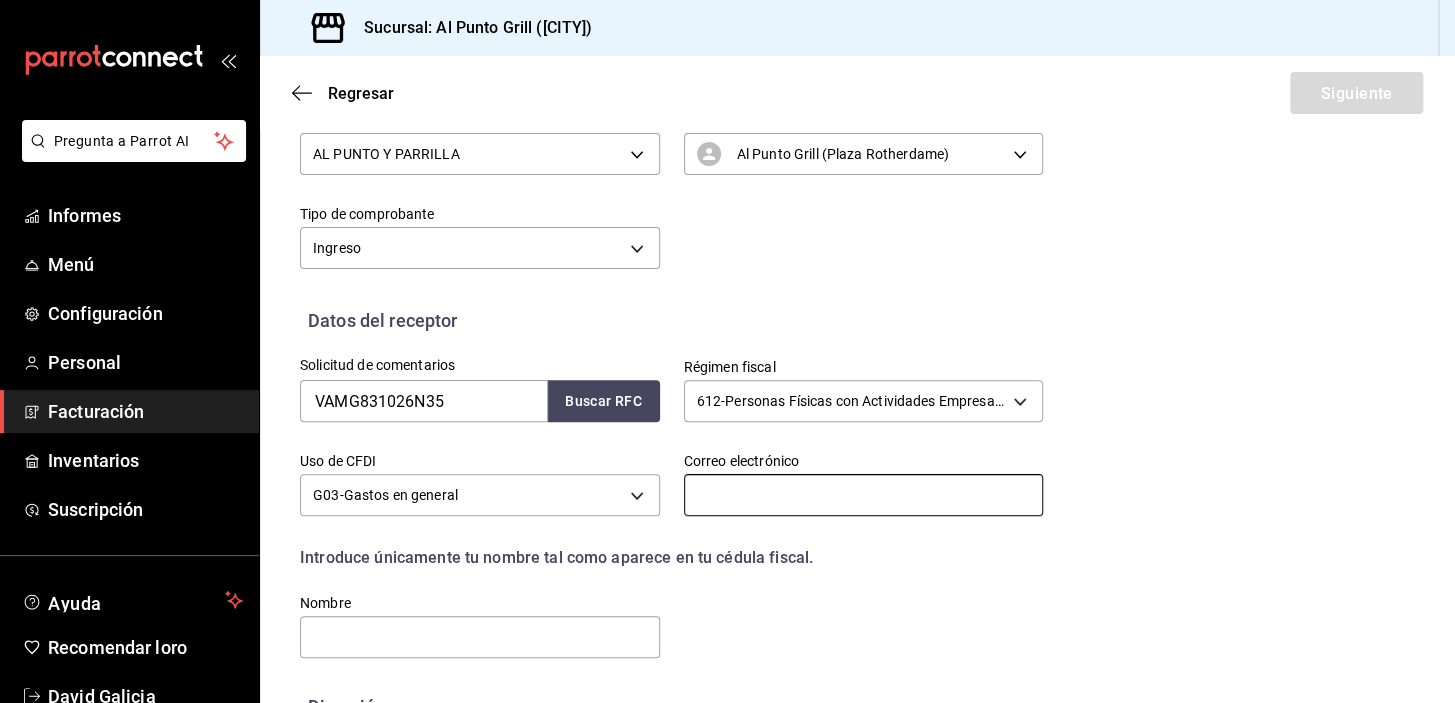 type on "[EMAIL]" 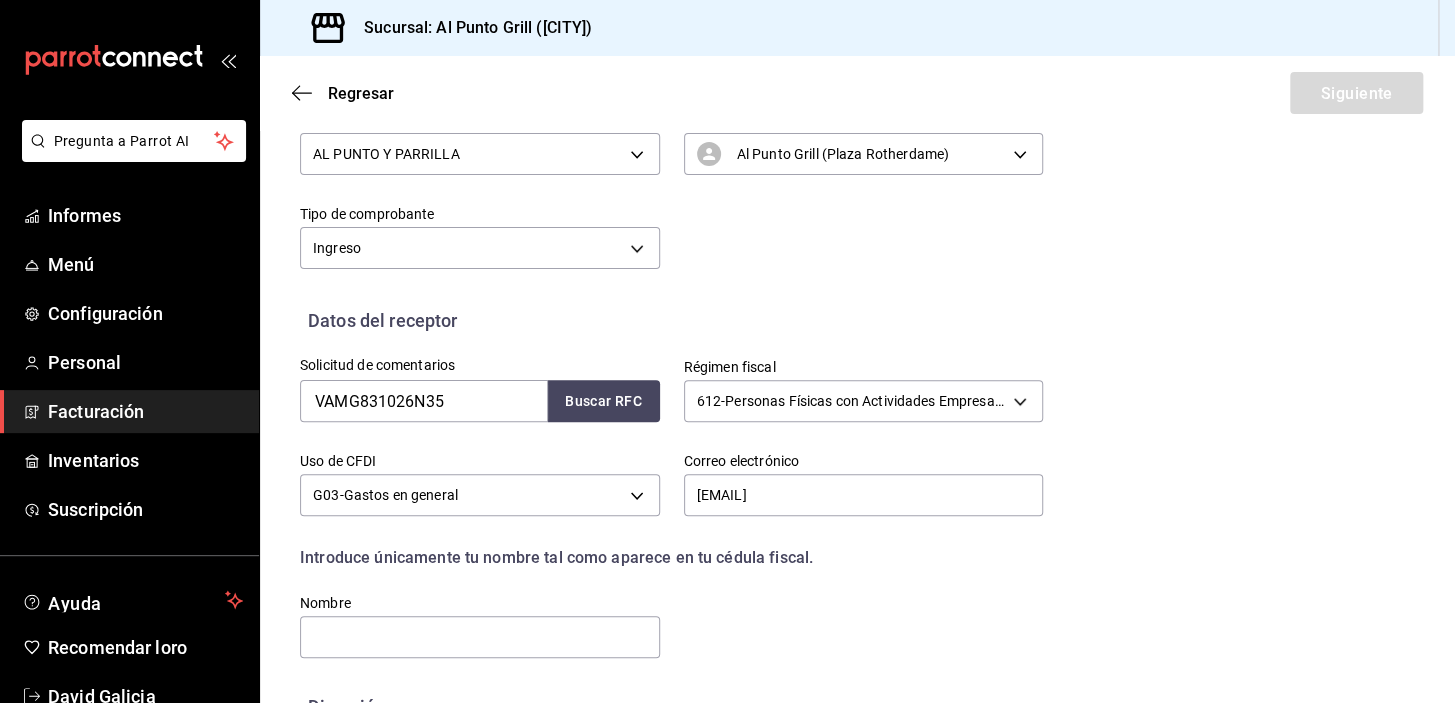 type on "612" 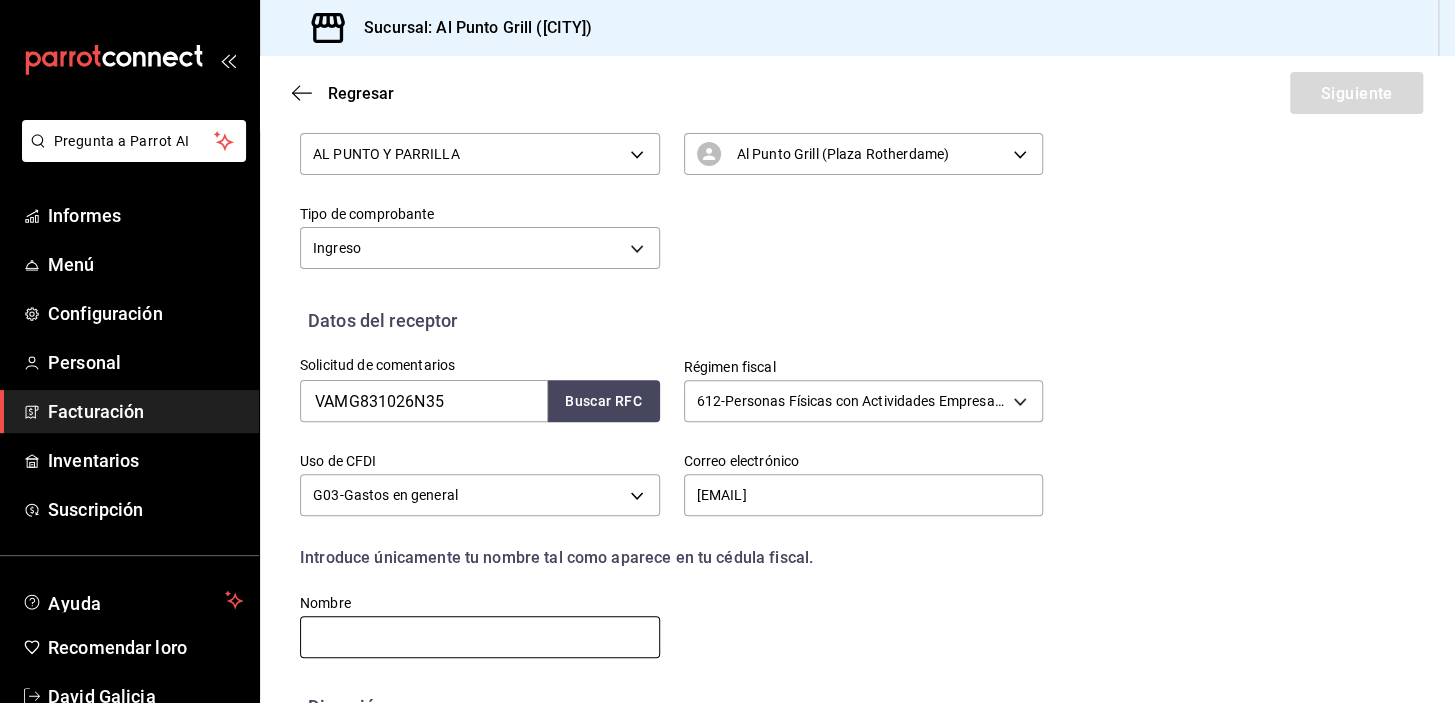 type on "GRILL" 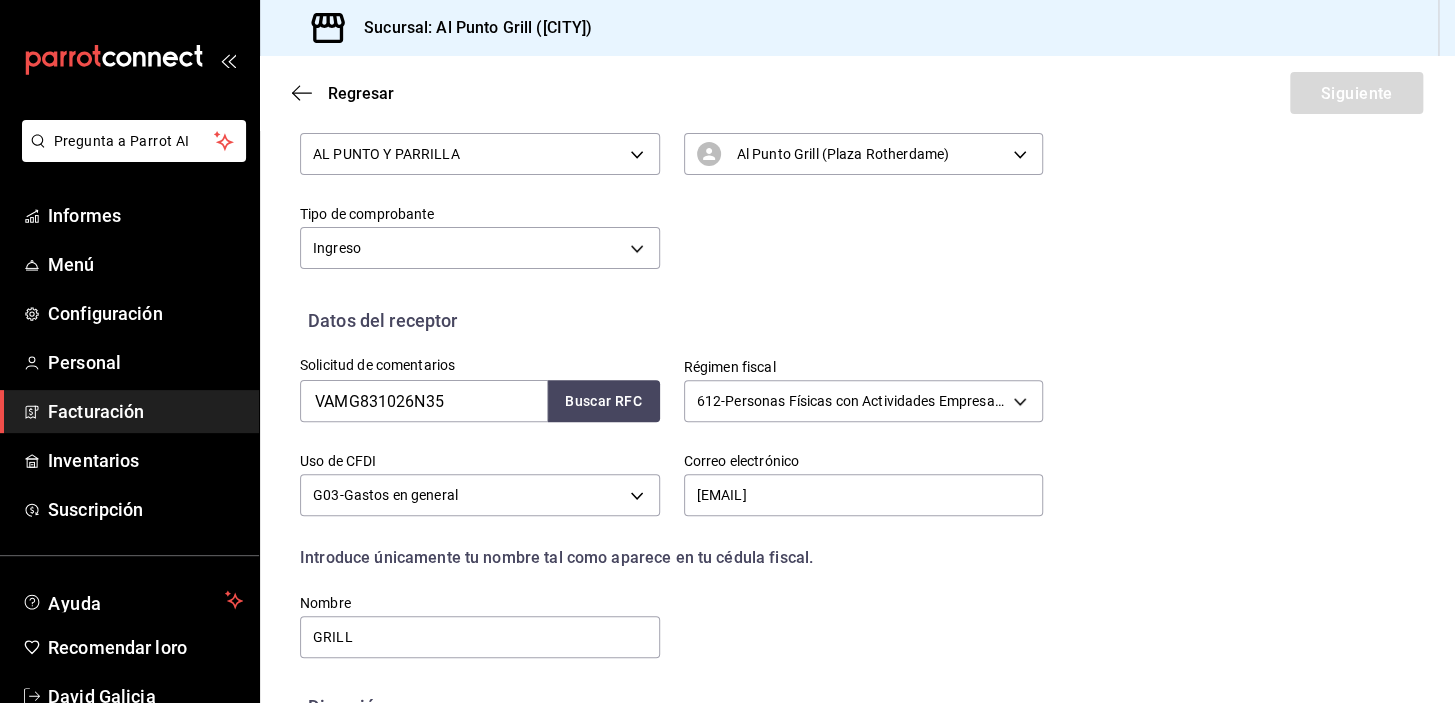 type on "55717" 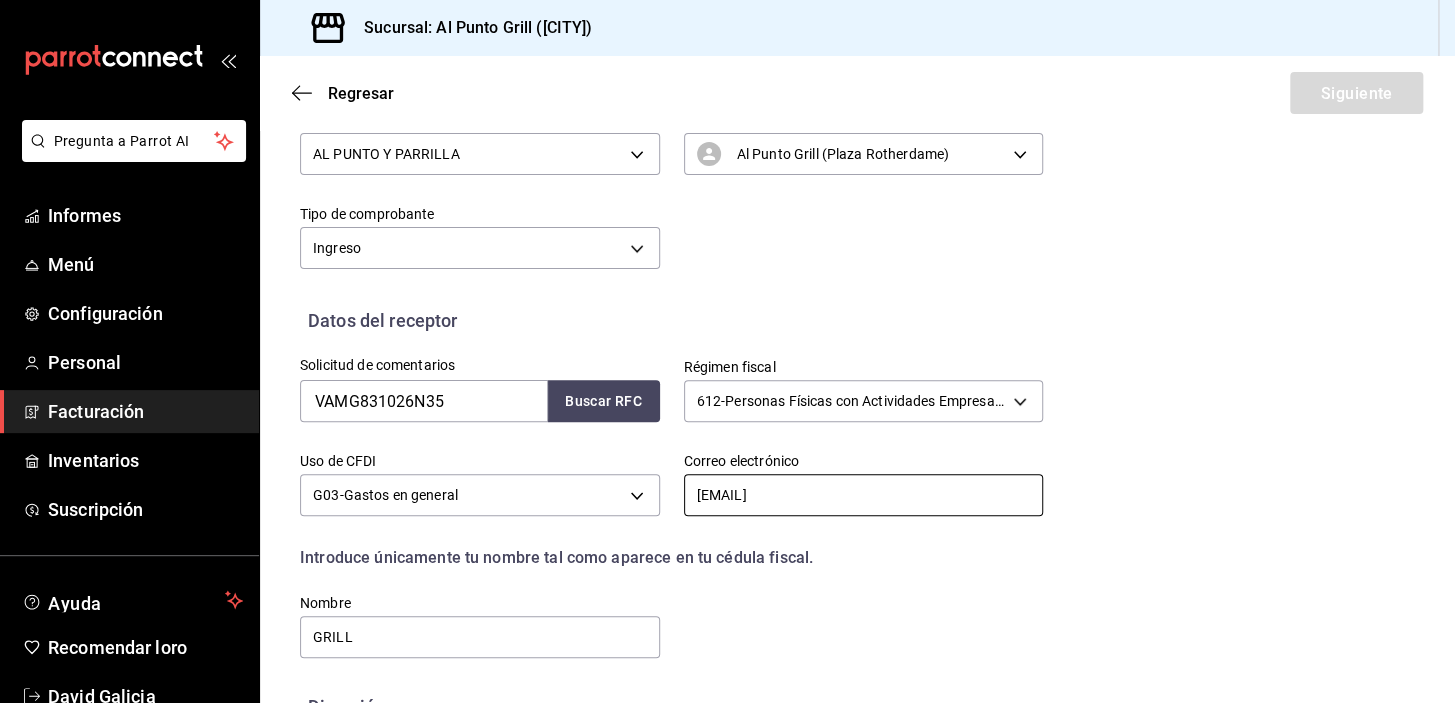 type on "612" 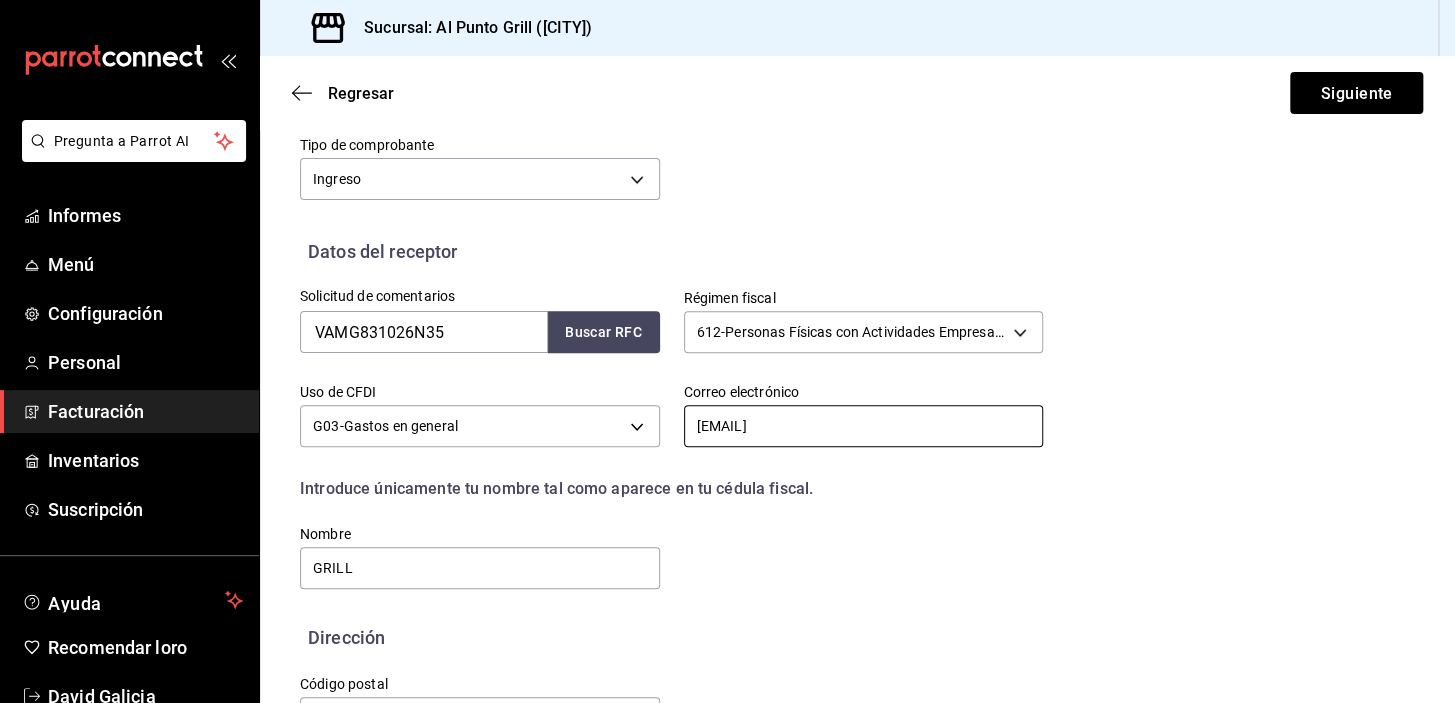 scroll, scrollTop: 392, scrollLeft: 0, axis: vertical 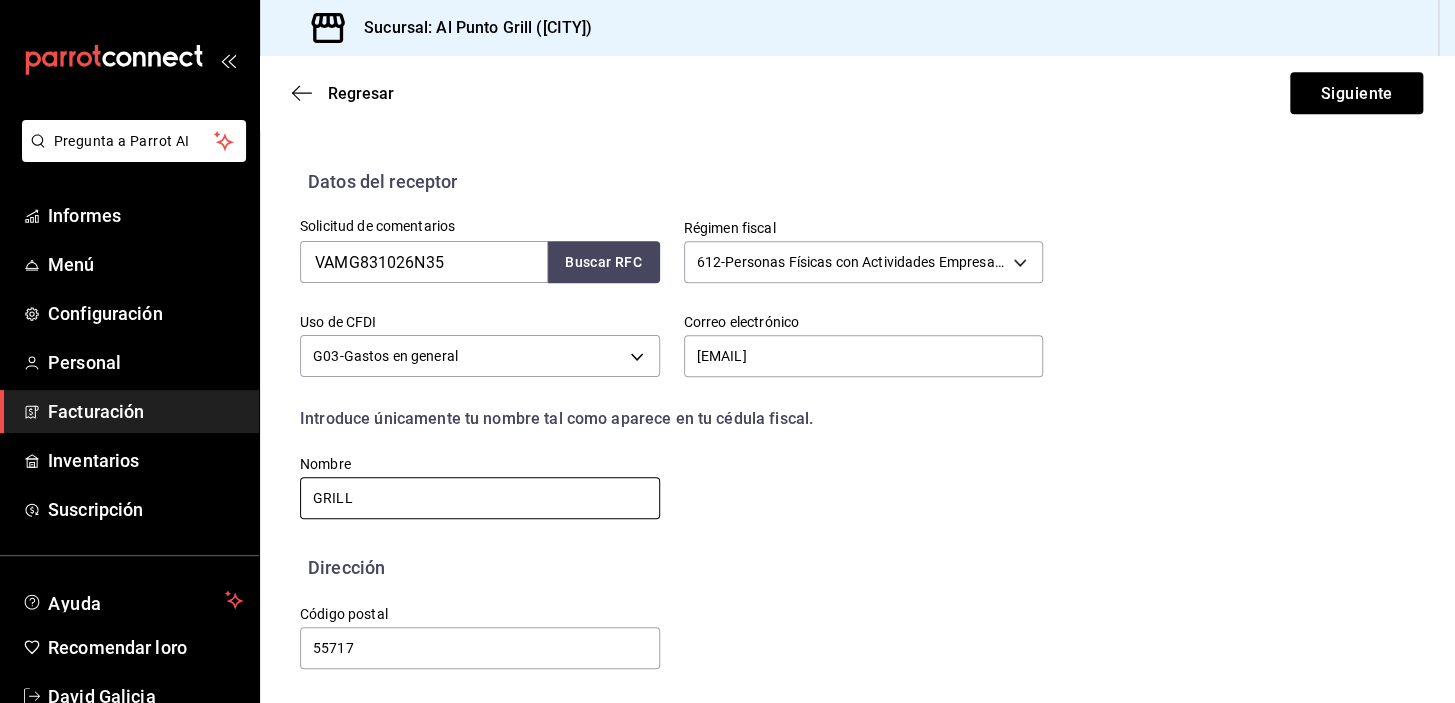 drag, startPoint x: 343, startPoint y: 498, endPoint x: 311, endPoint y: 492, distance: 32.55764 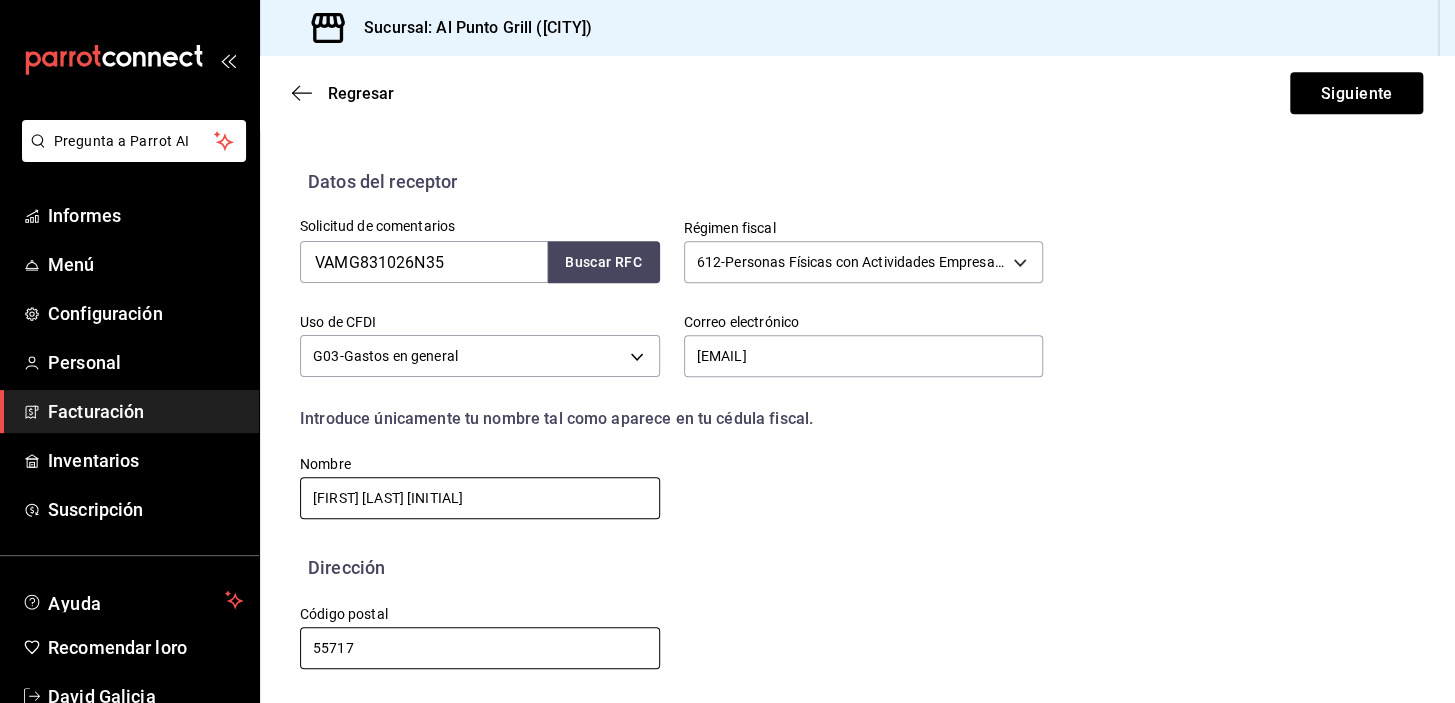 type on "[FIRST] [LAST] [INITIAL]" 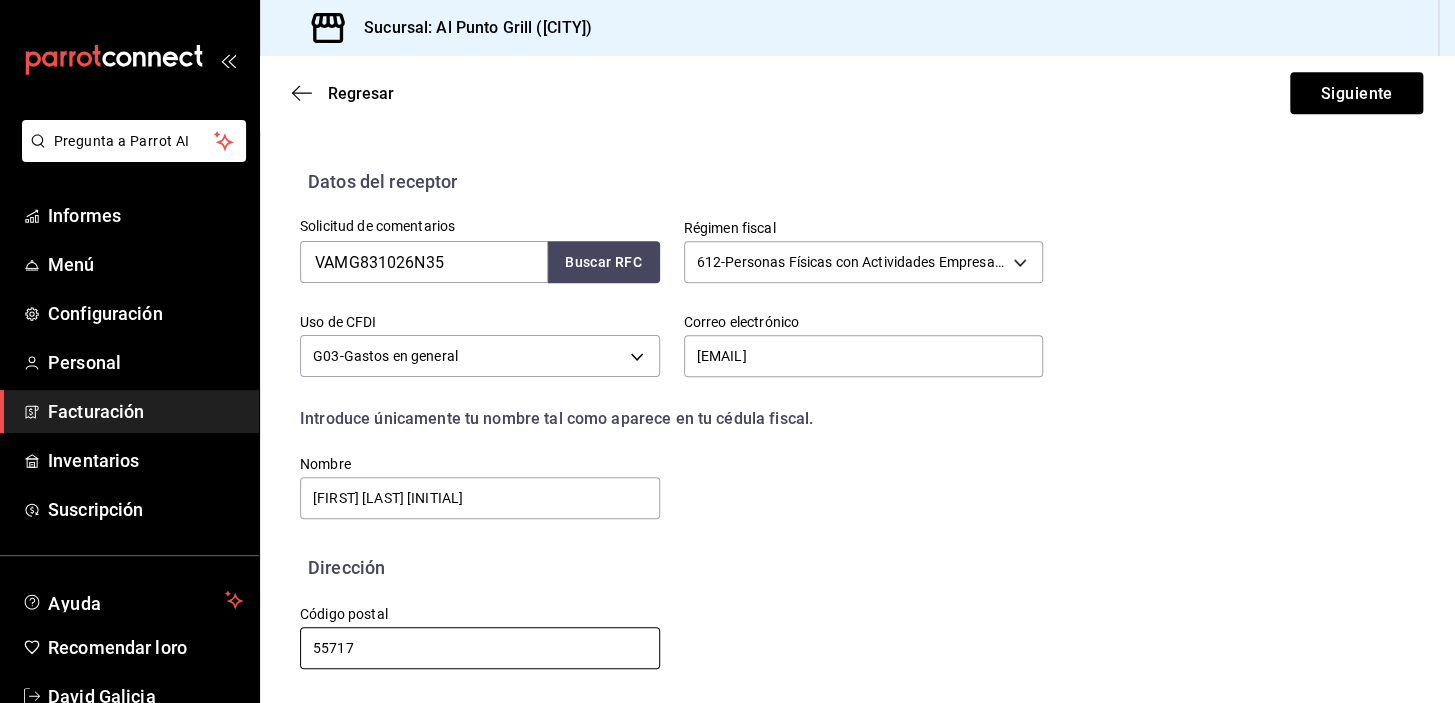 drag, startPoint x: 330, startPoint y: 649, endPoint x: 300, endPoint y: 651, distance: 30.066593 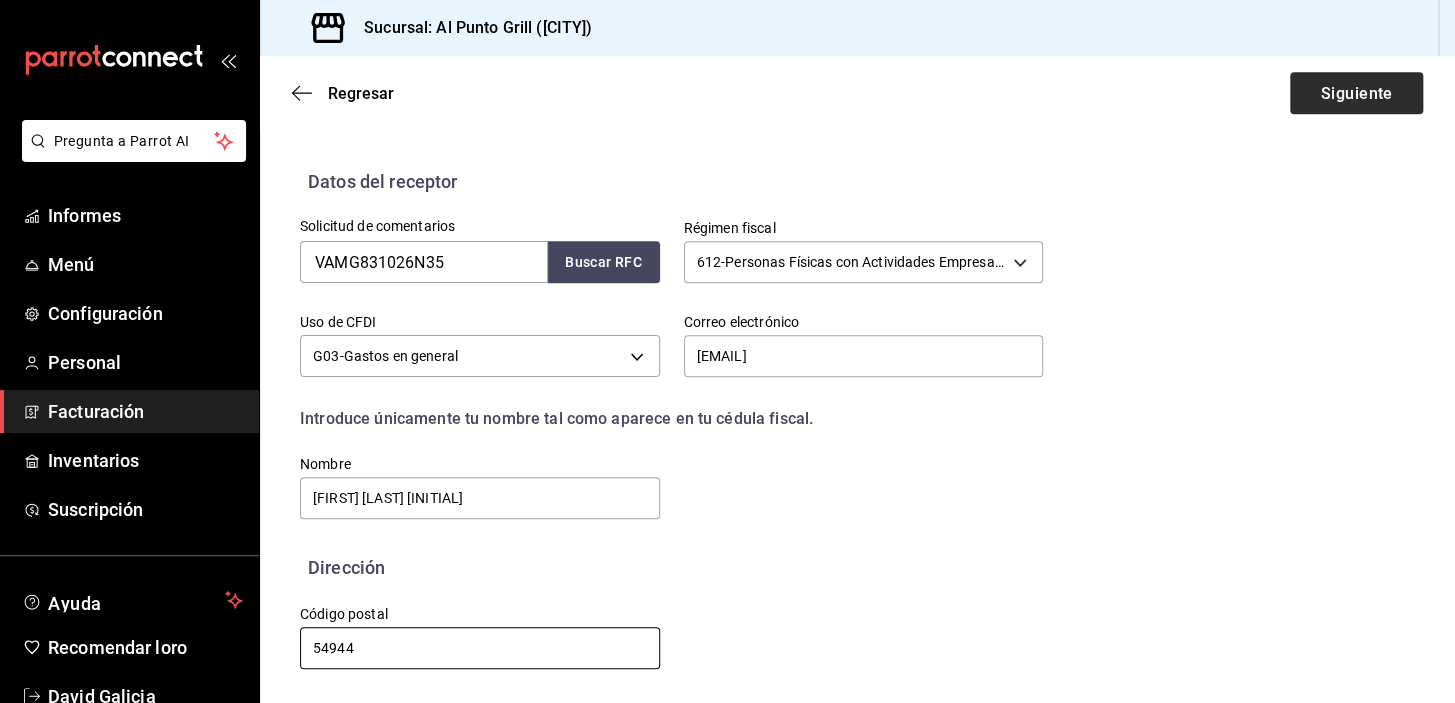 type on "54944" 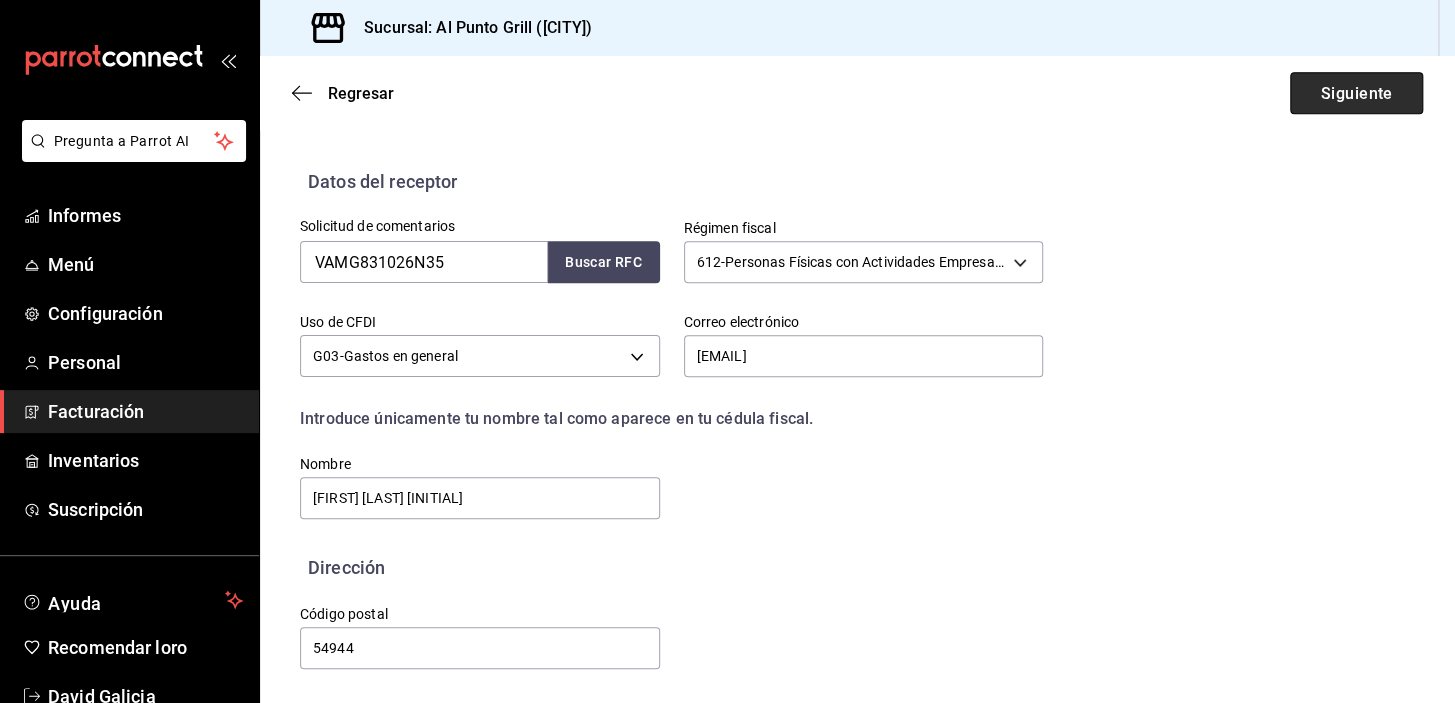 click on "Siguiente" at bounding box center (1356, 92) 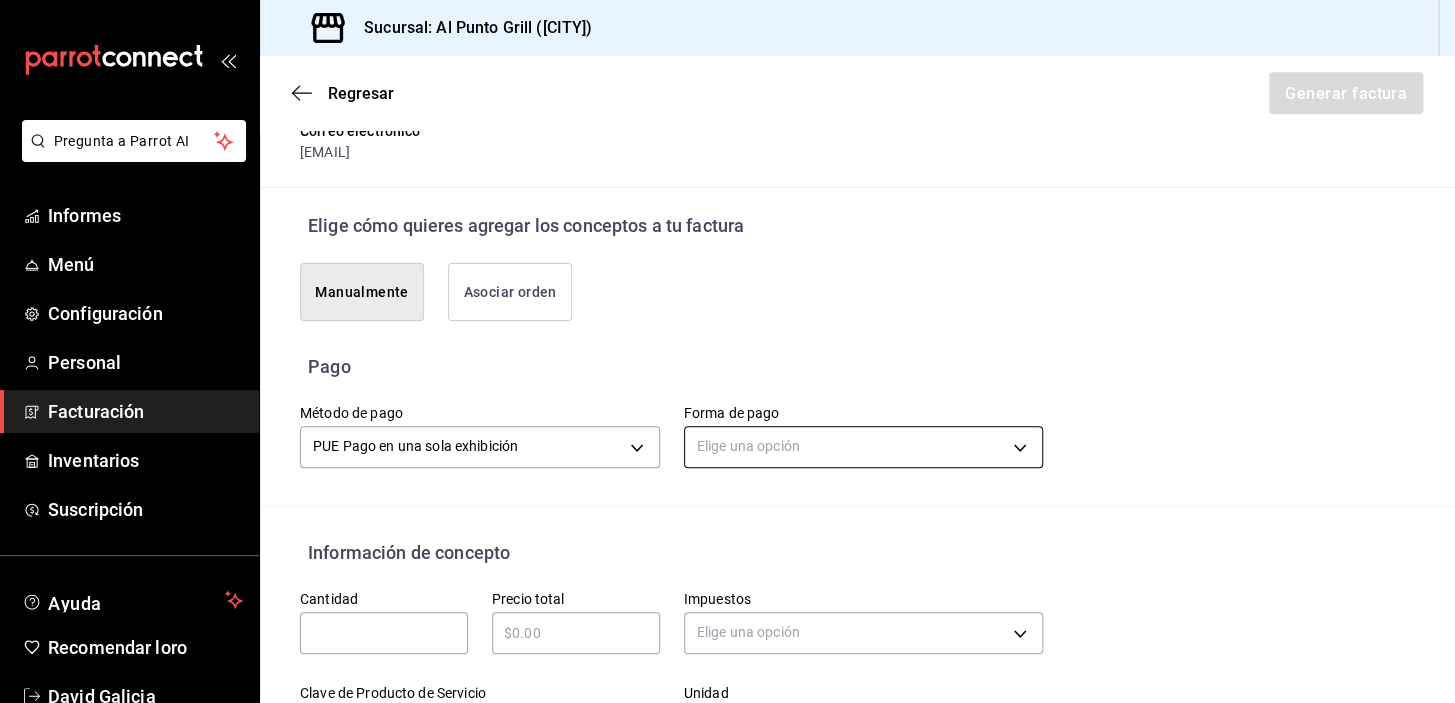 click on "Pregunta a Parrot AI Informes   Menú   Configuración   Personal   Facturación   Inventarios   Suscripción   Ayuda Recomendar loro   David Galicia   Sugerir nueva función   Sucursal: Al Punto Grill ([CITY]) Regresar Generar factura Emisor Perfil fiscal AL PUNTO Y PARRILLA Tipo de comprobante Ingreso Receptor Nombre / Razón social GRISEL PAOLA VALDEZ MACÍAS Receptor RFC VAMG831026N35 Régimen fiscal Personas Físicas con Actividades Empresariales y Profesionales Uso de CFDI G03: Gastos en general Correo electrónico alpunto.grill04@gmail.com Elige cómo quieres agregar los conceptos a tu factura Manualmente Asociar orden Pago Método de pago PUE    Pago en una sola exhibición PUE Forma de pago Elige una opción Información de concepto Cantidad ​ Precio total ​ Impuestos Elige una opción Clave de Producto de Servicio 90101500 - Establecimientos para comer y beber ​ Unidad E48 - Unidad de Servicio ​ Descripción Agregar Total IVA $0.00 Total de IEPS $0.00 Total parcial $0.00 Total $0.00 Orden" at bounding box center [727, 351] 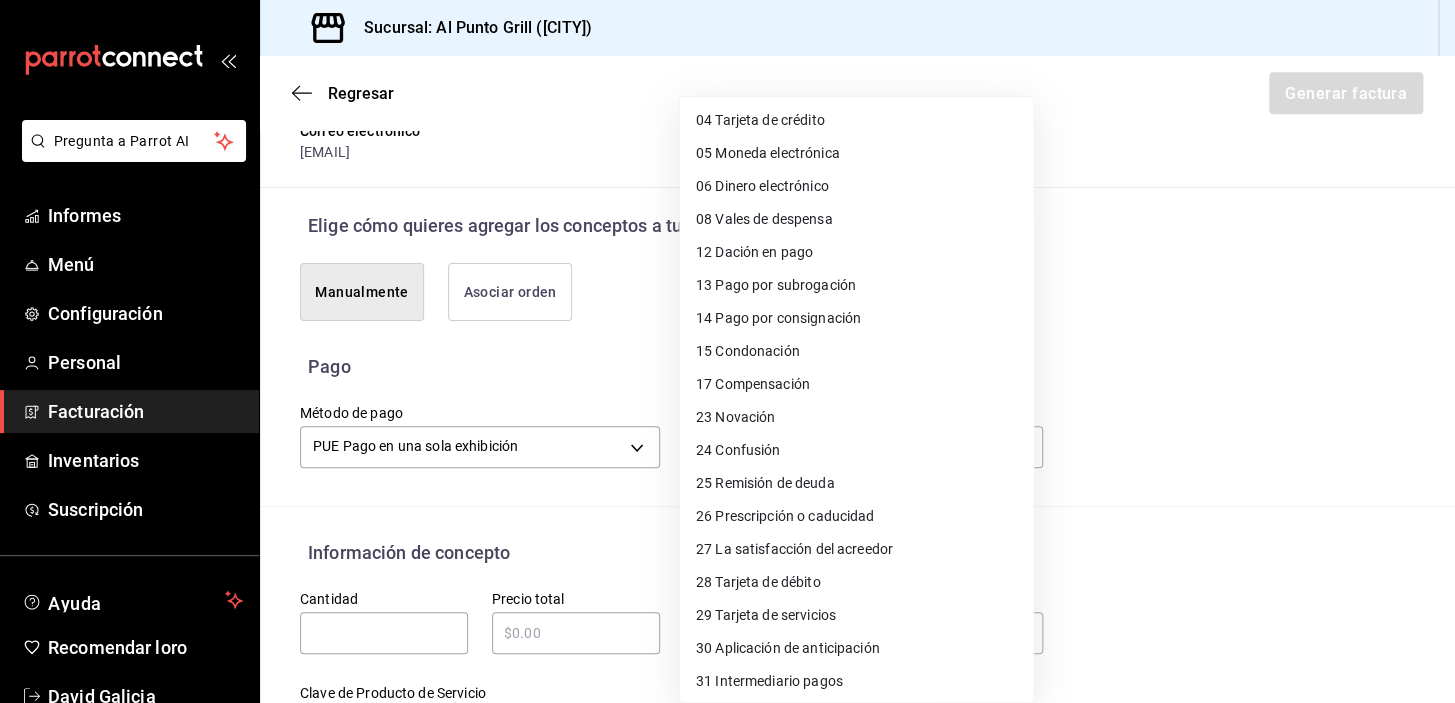 scroll, scrollTop: 170, scrollLeft: 0, axis: vertical 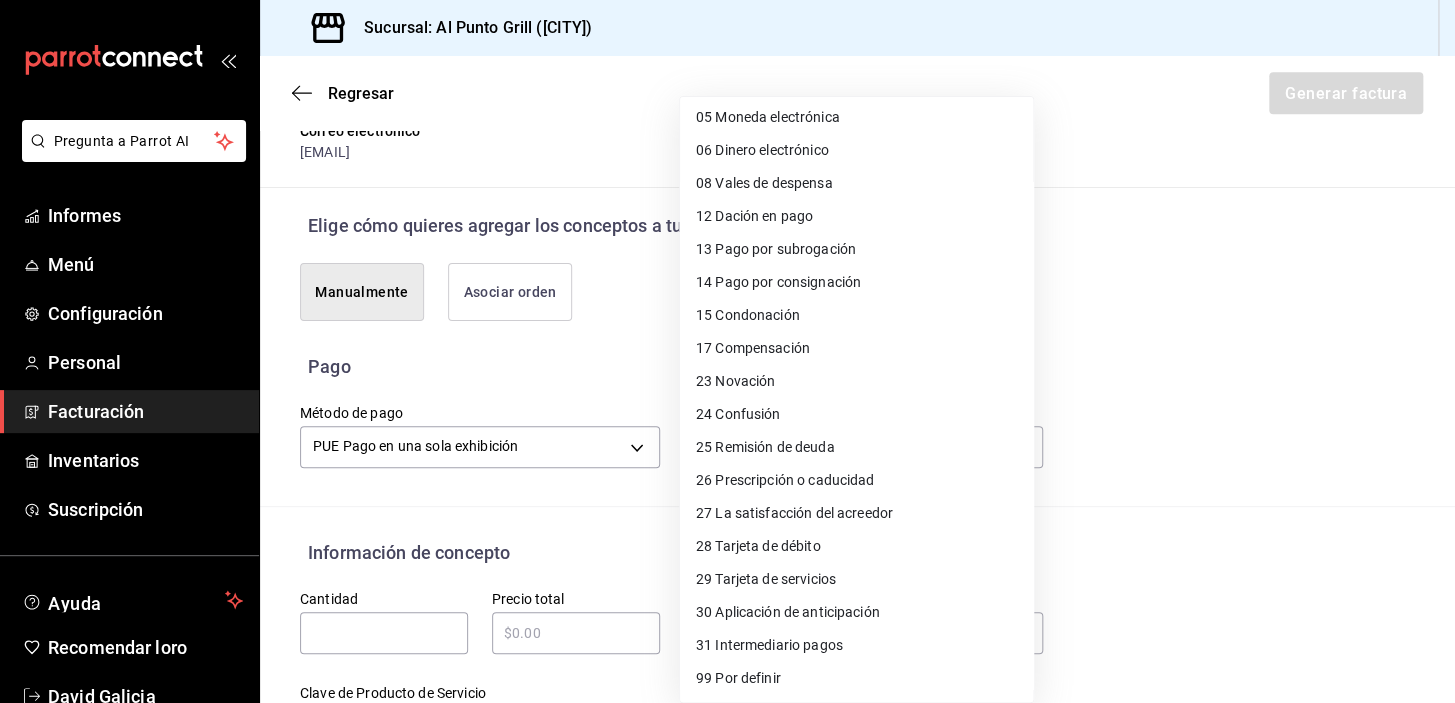 click on "Tarjeta de débito" at bounding box center (767, 546) 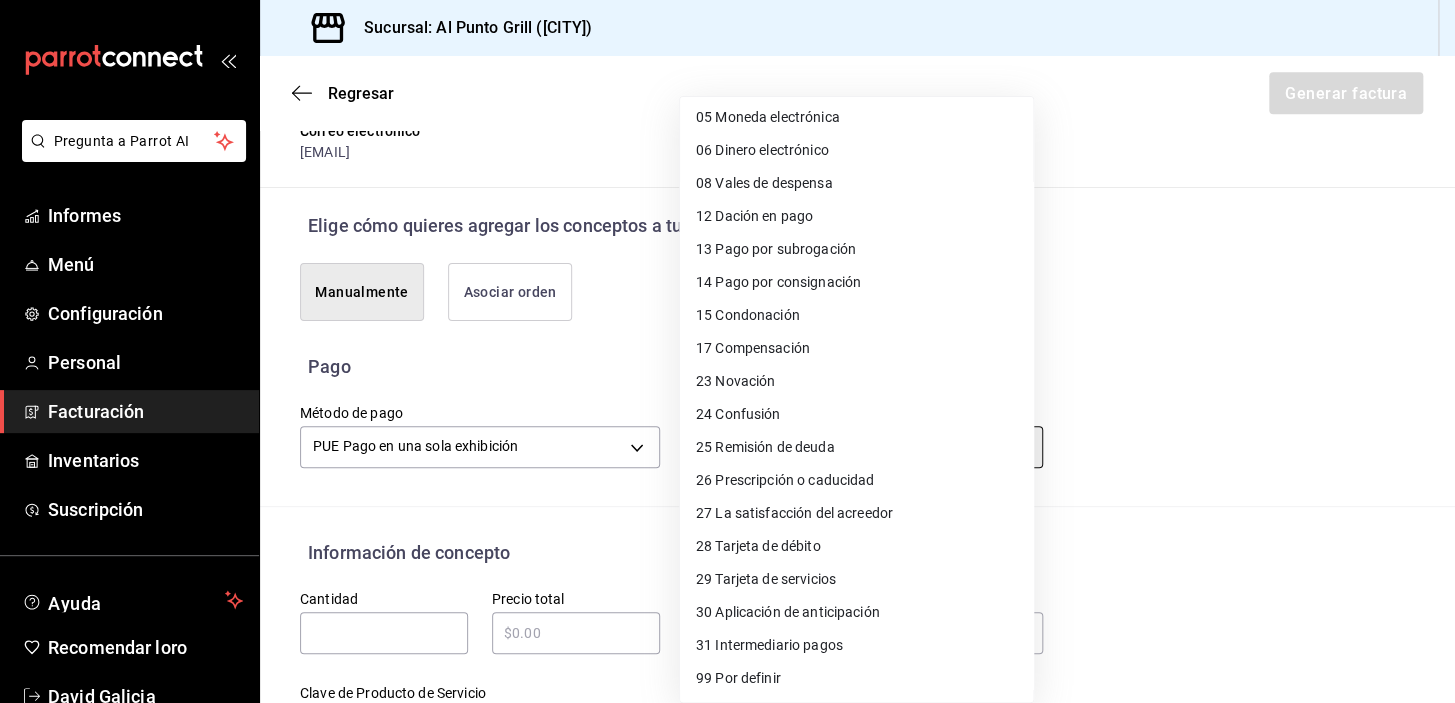type on "28" 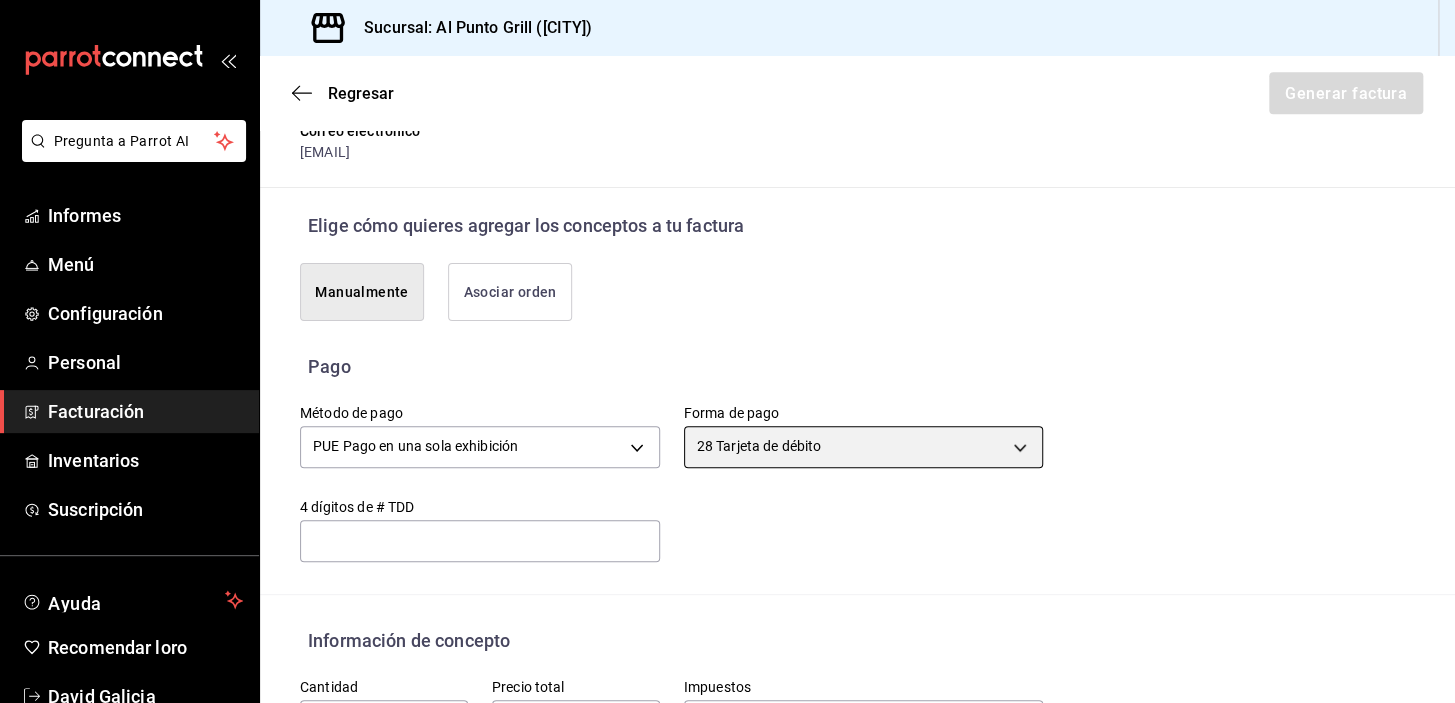 scroll, scrollTop: 665, scrollLeft: 0, axis: vertical 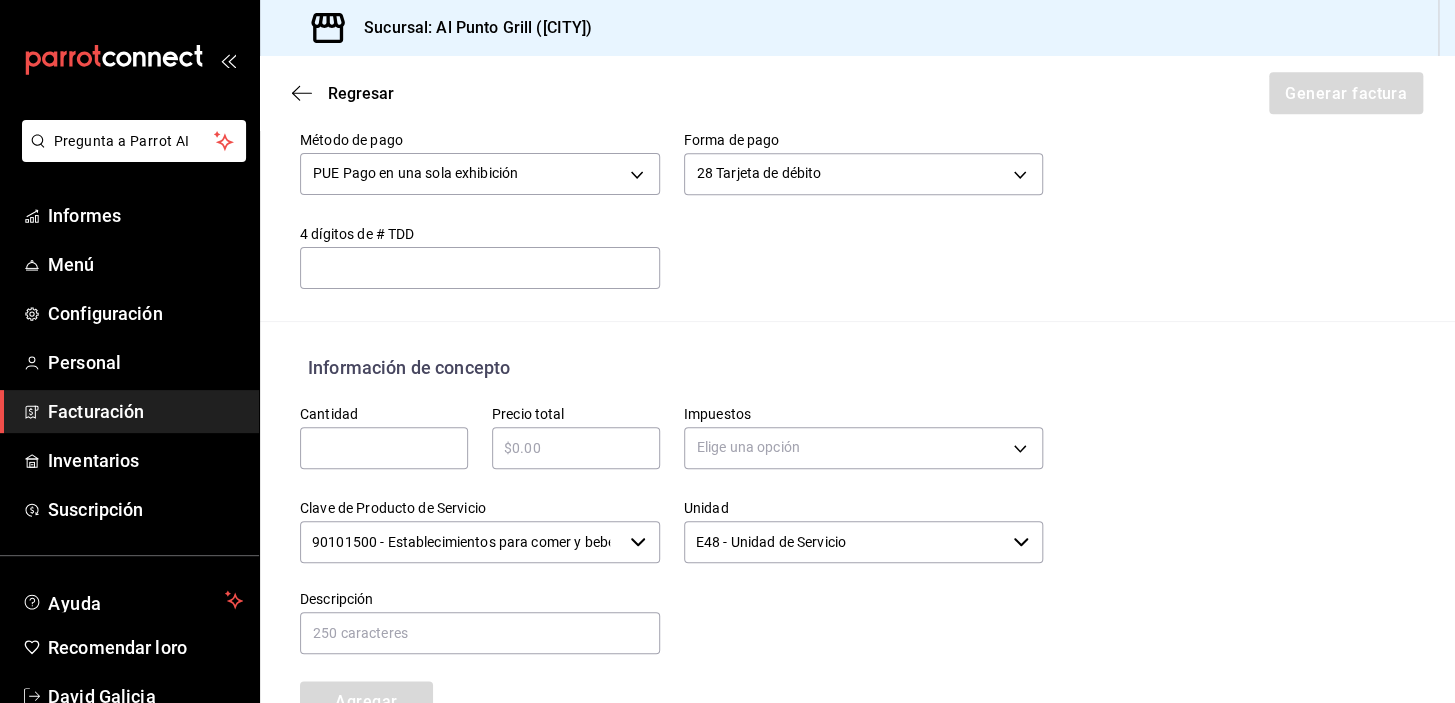 click at bounding box center (384, 448) 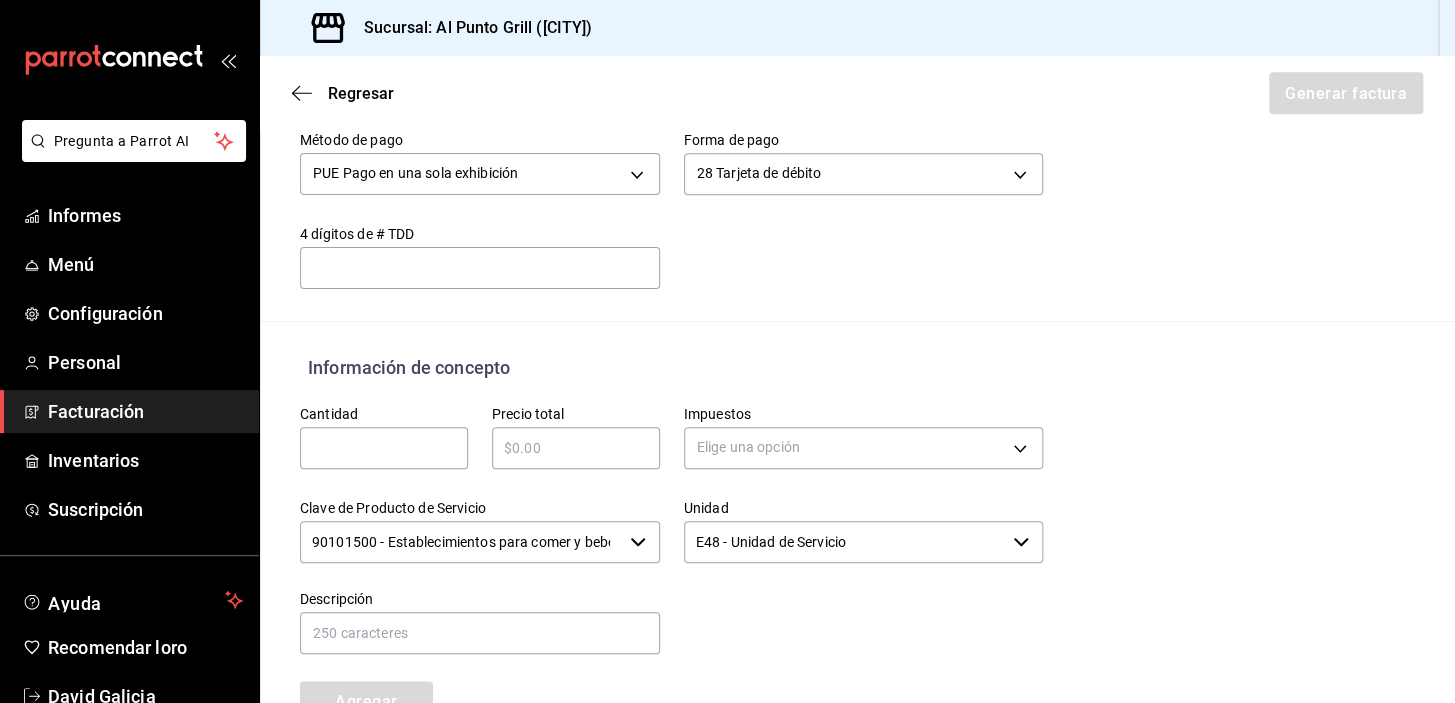 type on "1" 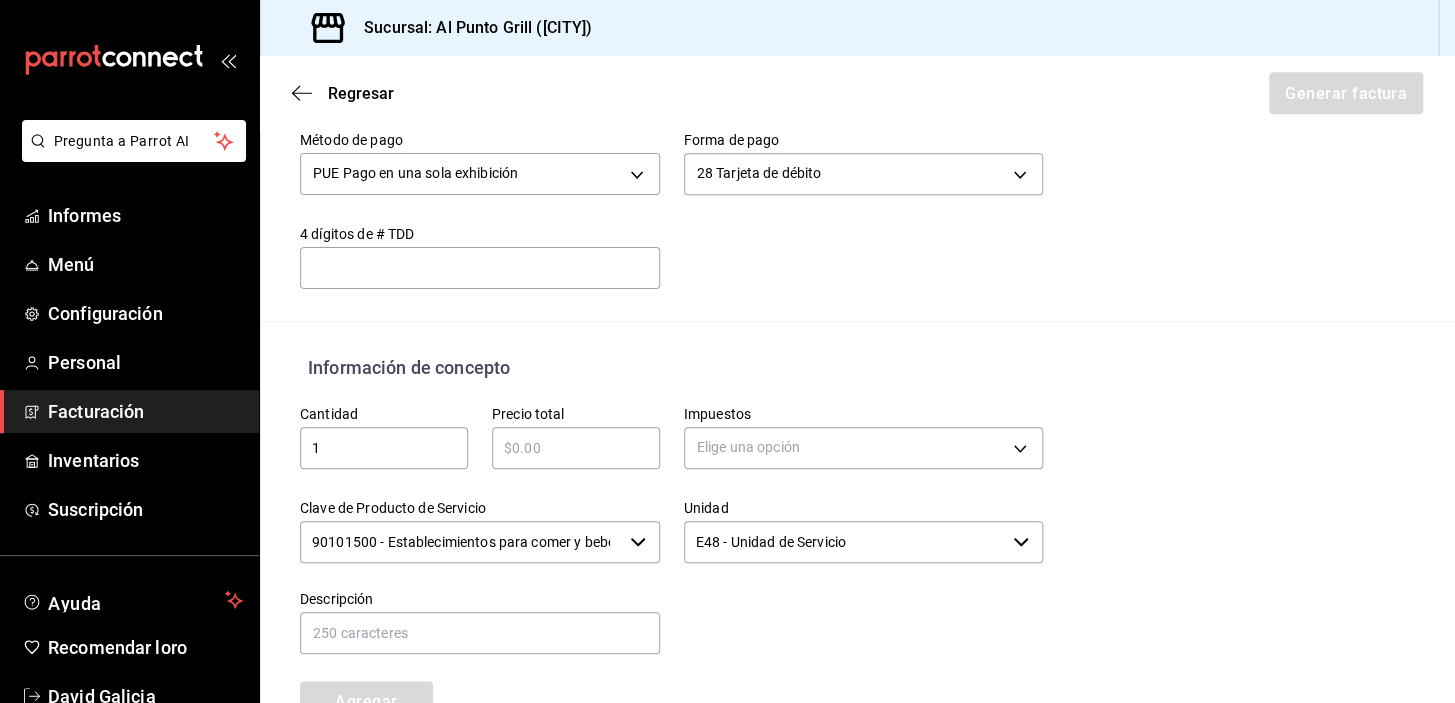 click on "​" at bounding box center [576, 448] 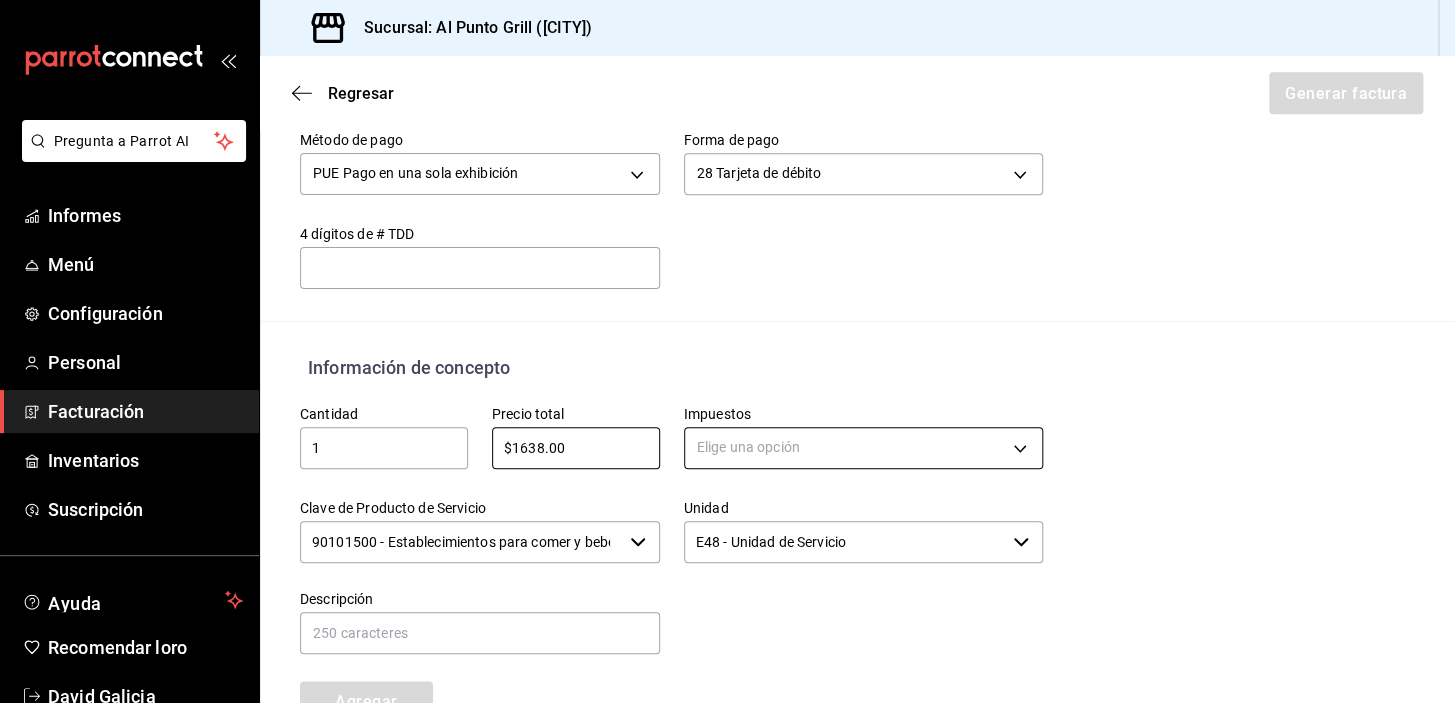 type on "$1638.00" 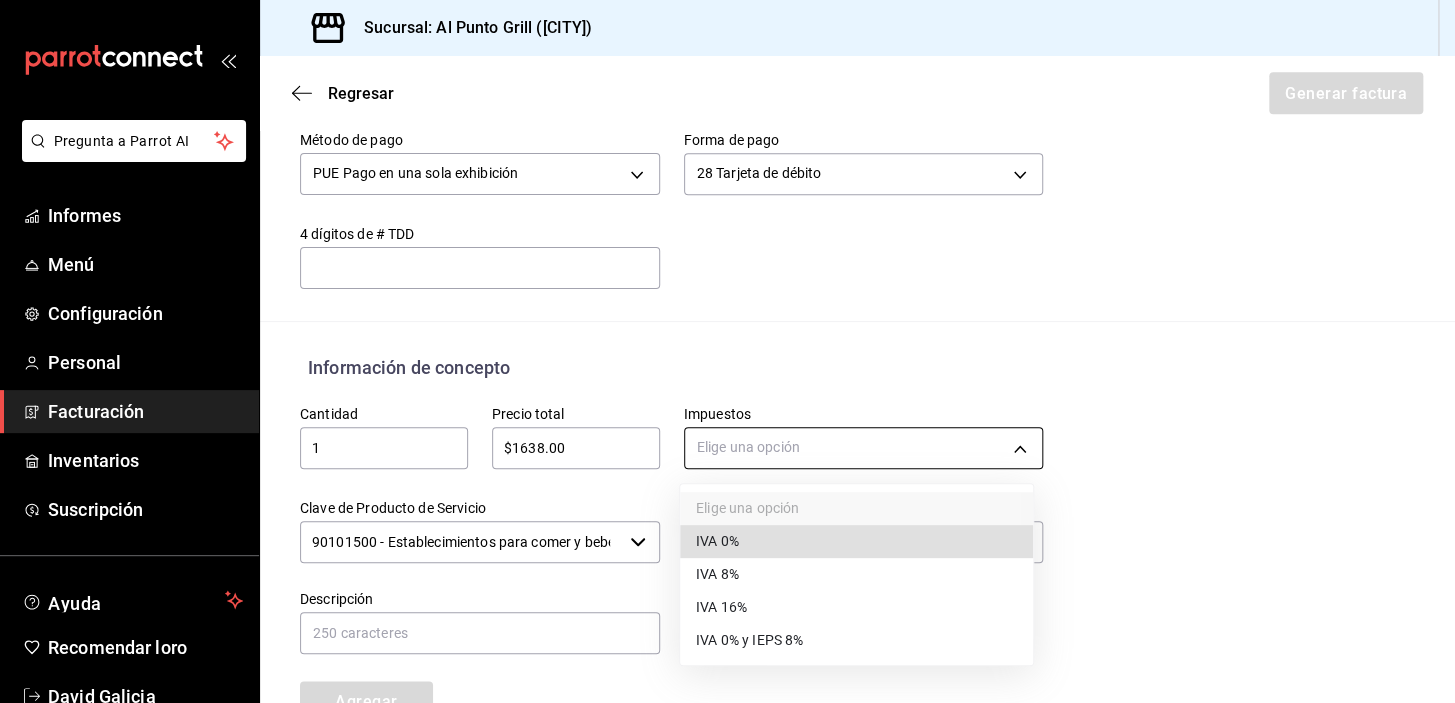 click on "Pregunta a Parrot AI Informes   Menú   Configuración   Personal   Facturación   Inventarios   Suscripción   Ayuda Recomendar loro   David Galicia   Sugerir nueva función   Sucursal: Al Punto Grill ([CITY]) Regresar Generar factura Emisor Perfil fiscal AL PUNTO Y PARRILLA Tipo de comprobante Ingreso Receptor Nombre / Razón social GRISEL PAOLA VALDEZ MACÍAS Receptor RFC VAMG831026N35 Régimen fiscal Personas Físicas con Actividades Empresariales y Profesionales Uso de CFDI G03: Gastos en general Correo electrónico alpunto.grill04@gmail.com Elige cómo quieres agregar los conceptos a tu factura Manualmente Asociar orden Pago Método de pago PUE    Pago en una sola exhibición PUE Forma de pago 28    Tarjeta de débito 28 4 dígitos de # TDD ​ Información de concepto Cantidad 1 ​ Precio total $1638.00 ​ Impuestos Elige una opción Clave de Producto de Servicio 90101500 - Establecimientos para comer y beber ​ Unidad E48 - Unidad de Servicio ​ Descripción Agregar Total IVA $0.00 Total de IEPS" at bounding box center [727, 351] 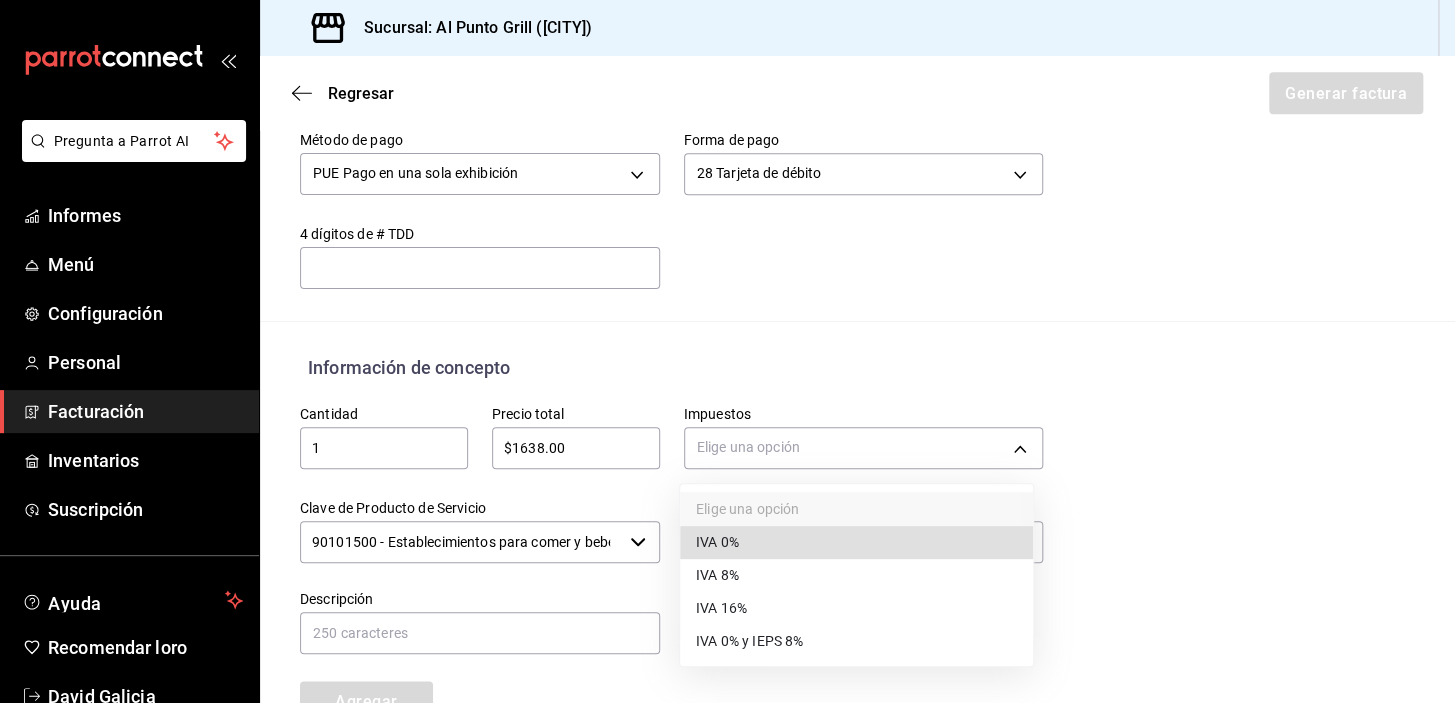 click on "IVA 16%" at bounding box center [721, 608] 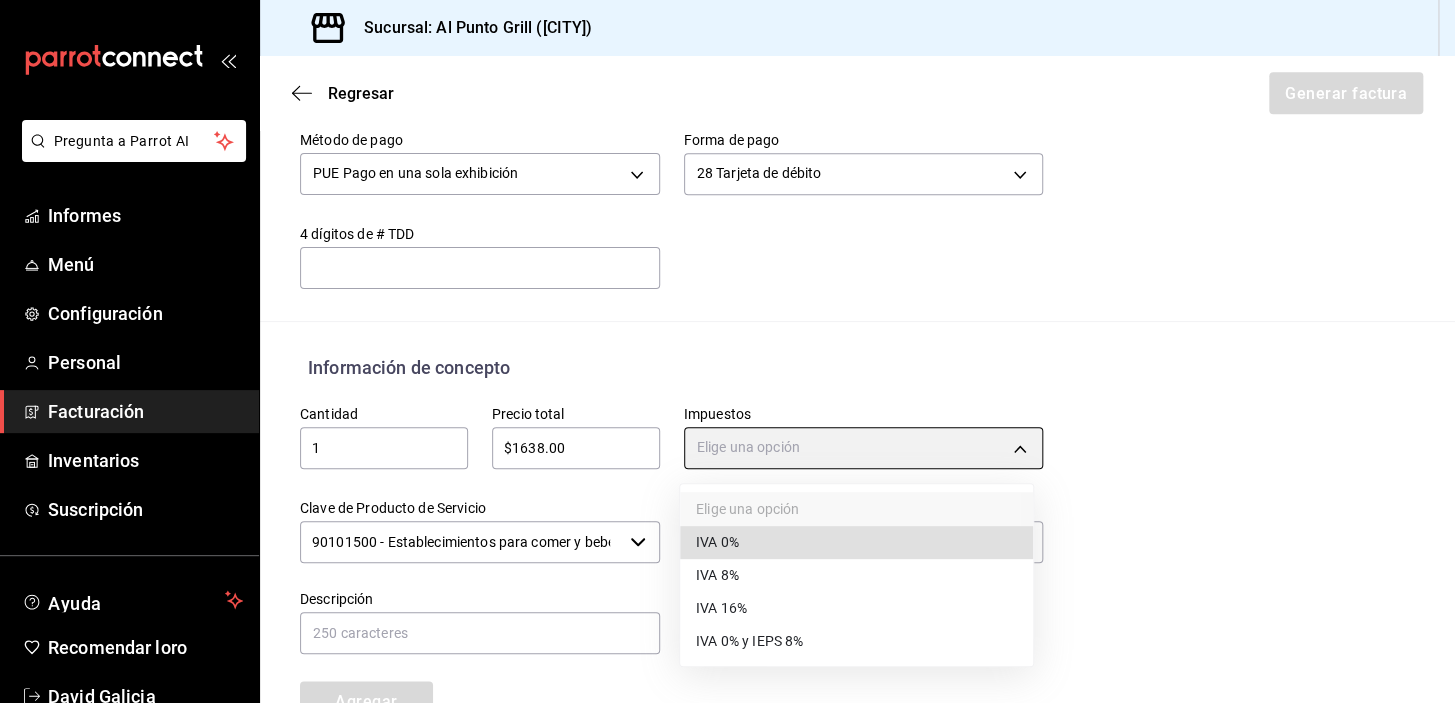 type on "IVA_16" 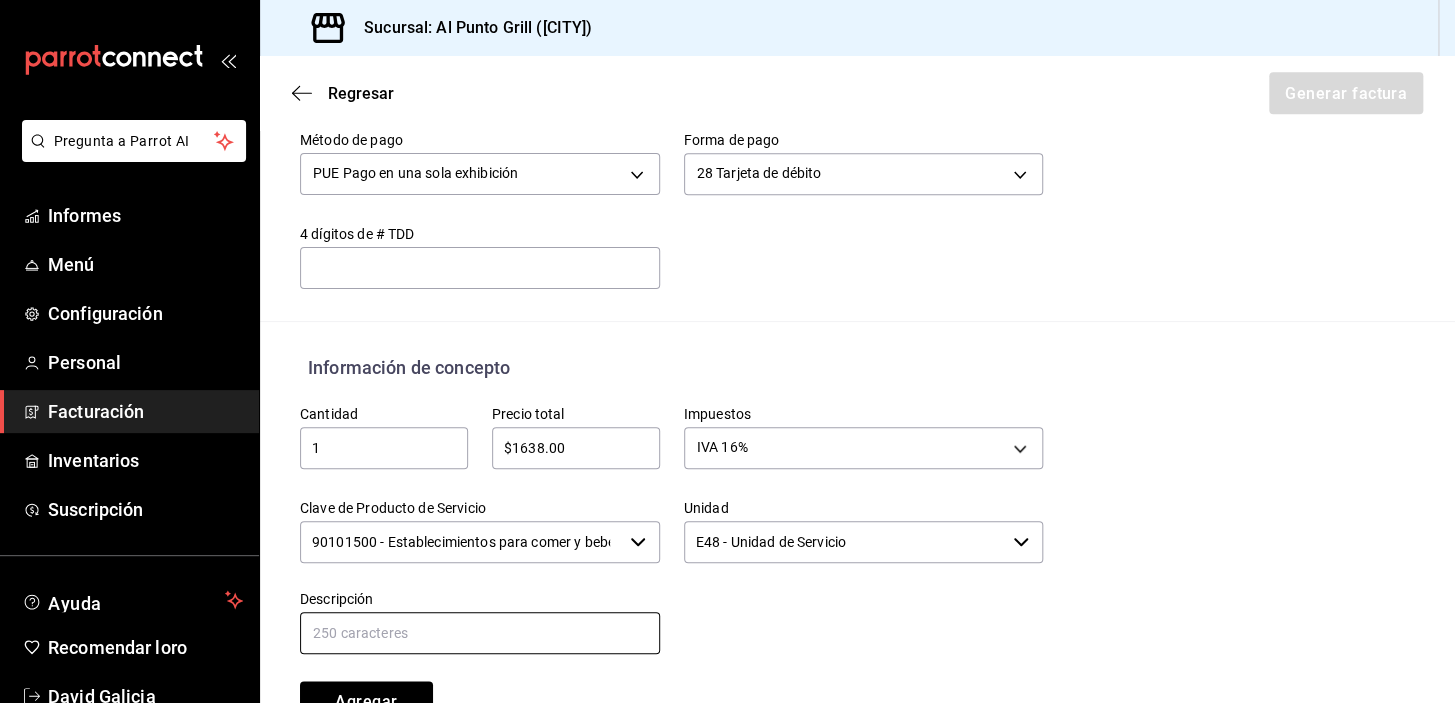 click at bounding box center [480, 633] 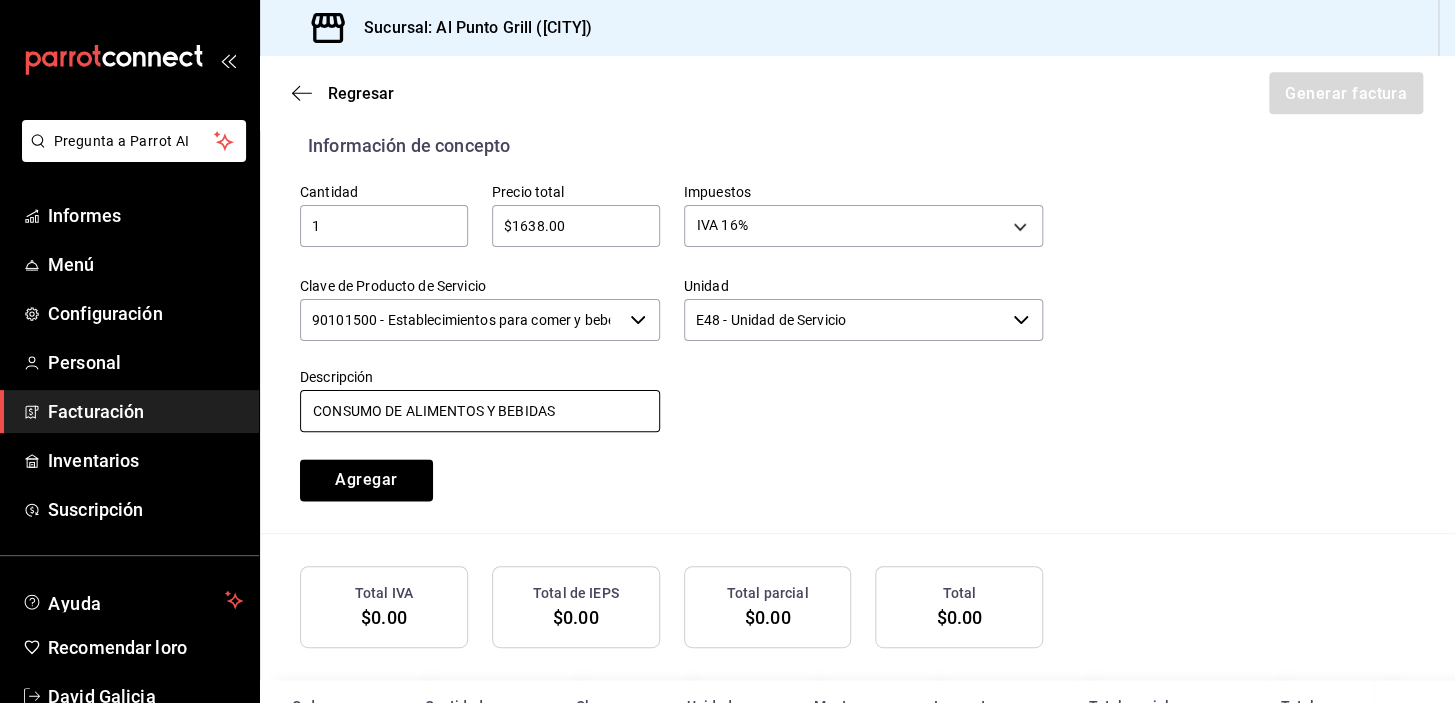 scroll, scrollTop: 938, scrollLeft: 0, axis: vertical 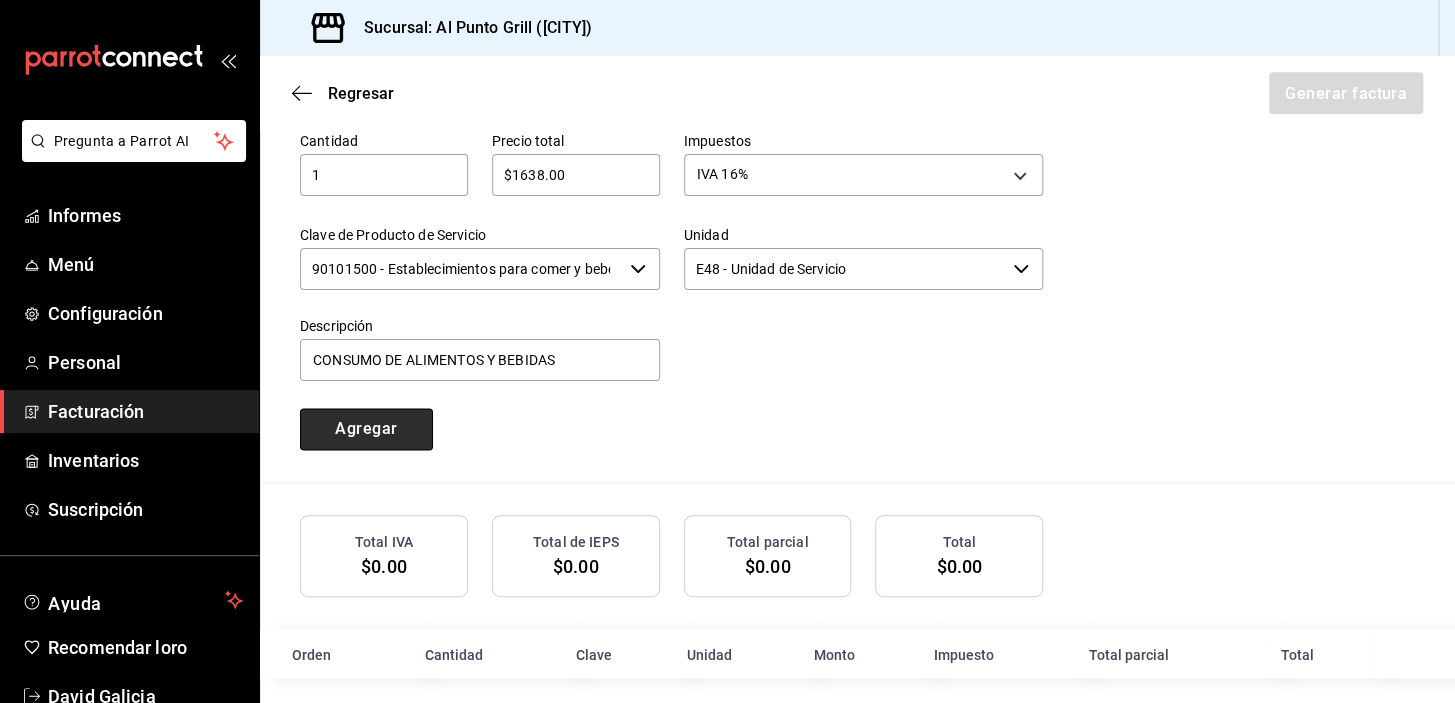 click on "Agregar" at bounding box center (366, 428) 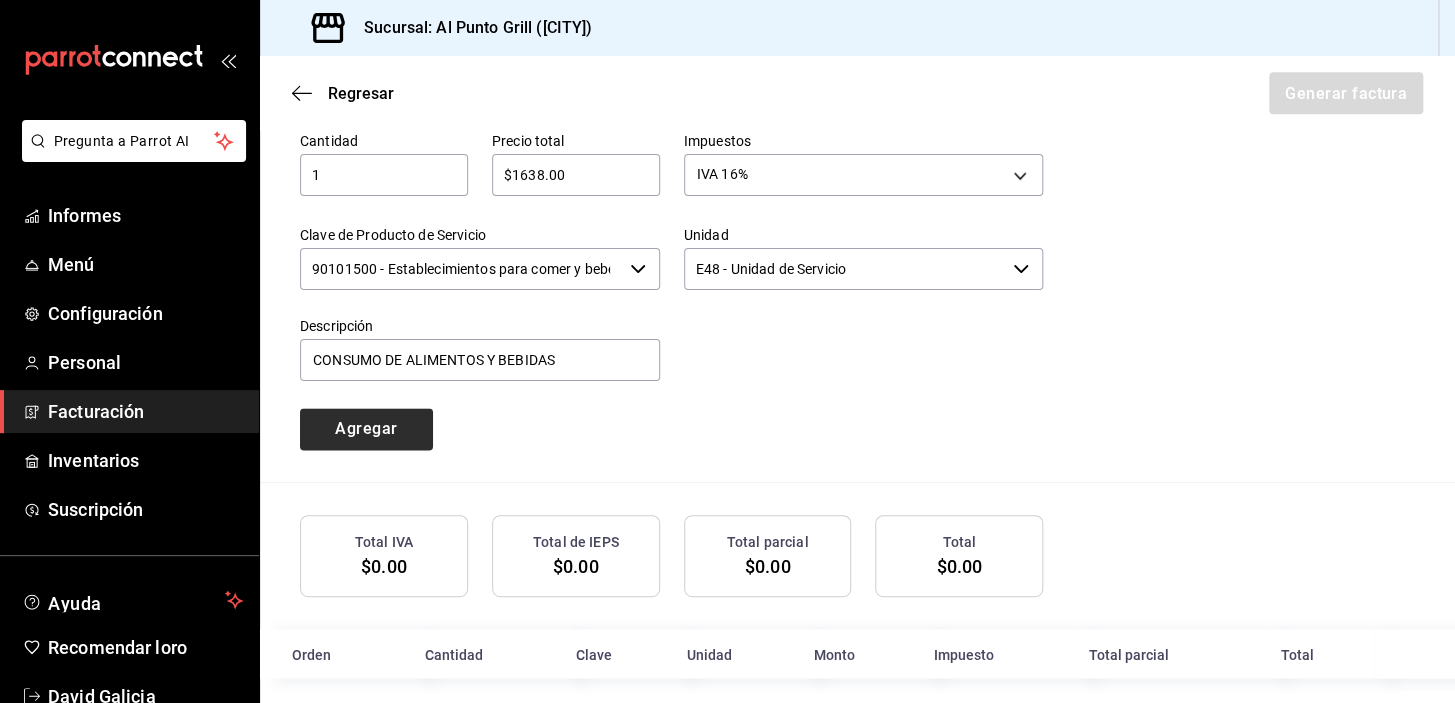 type 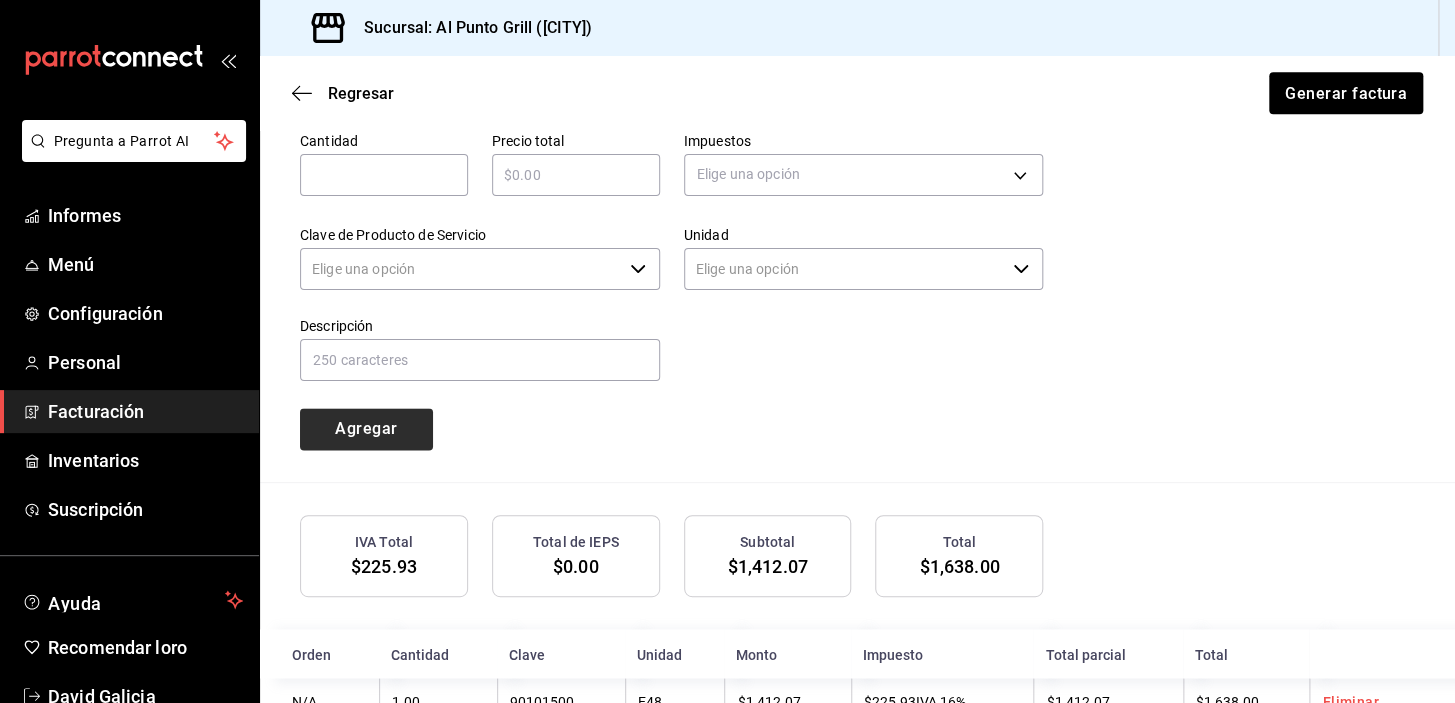 type on "90101500 - Establecimientos para comer y beber" 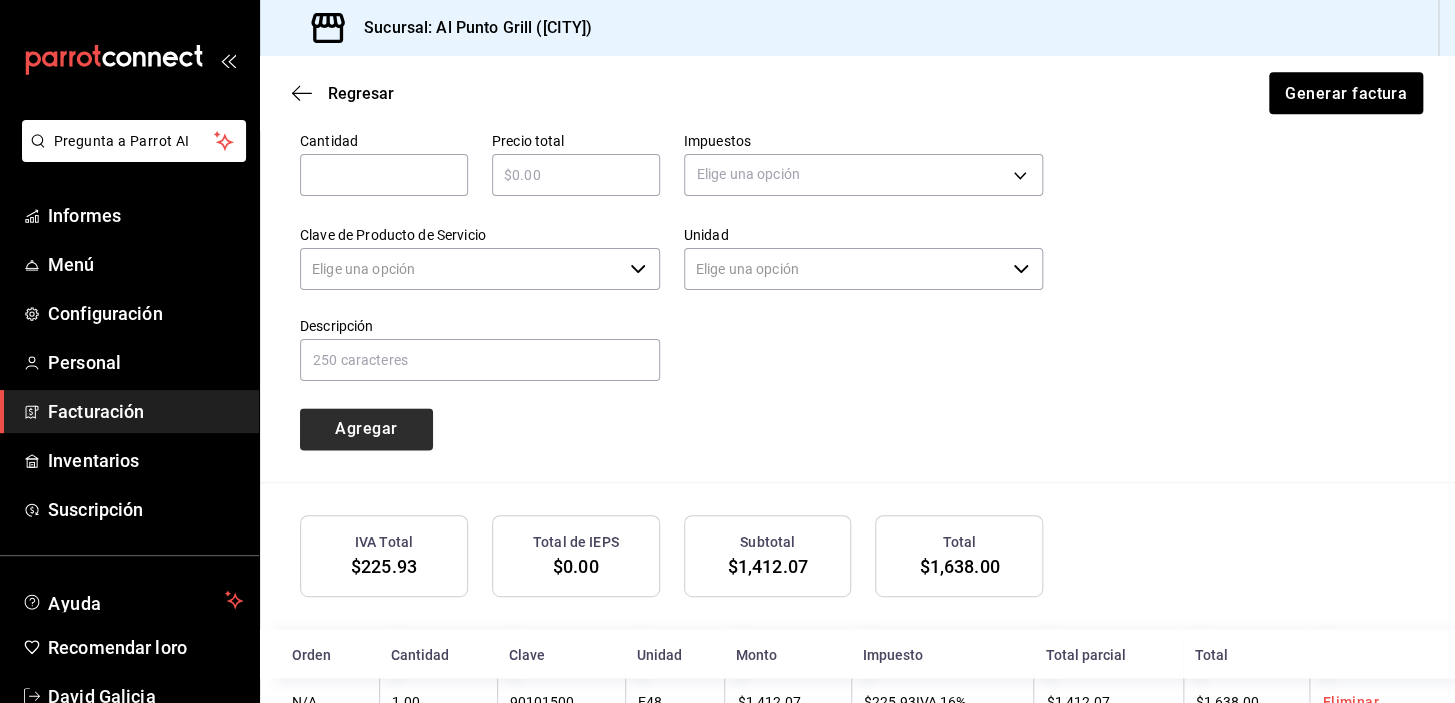 type on "E48 - Unidad de Servicio" 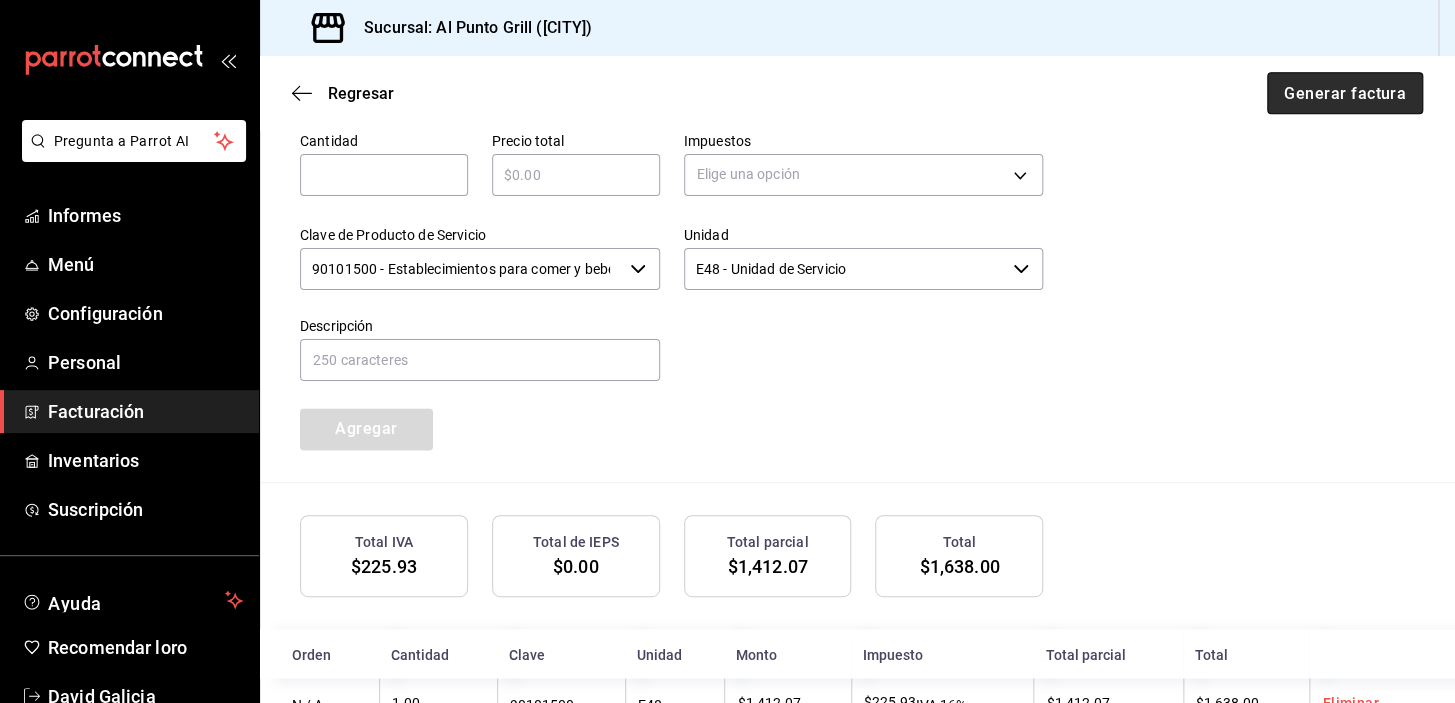 click on "Generar factura" at bounding box center (1345, 92) 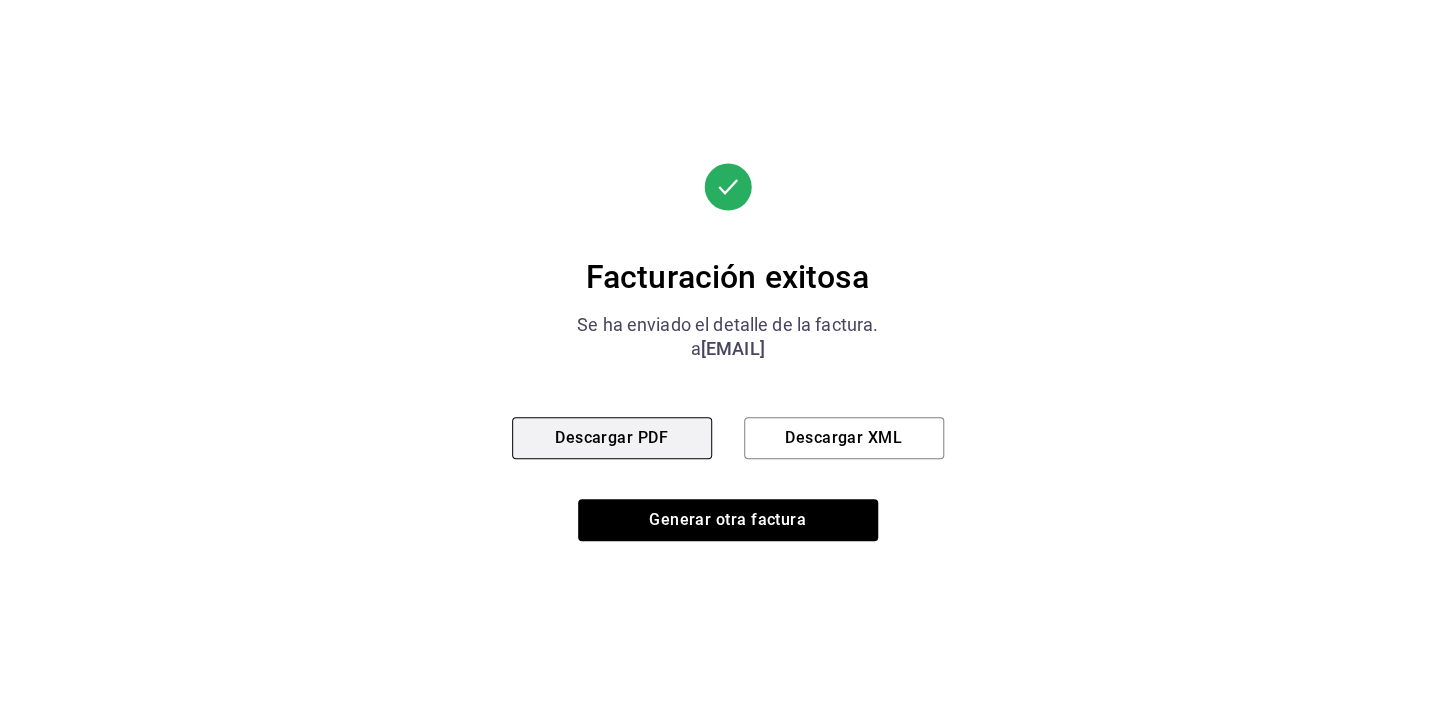 click on "Descargar PDF" at bounding box center (611, 437) 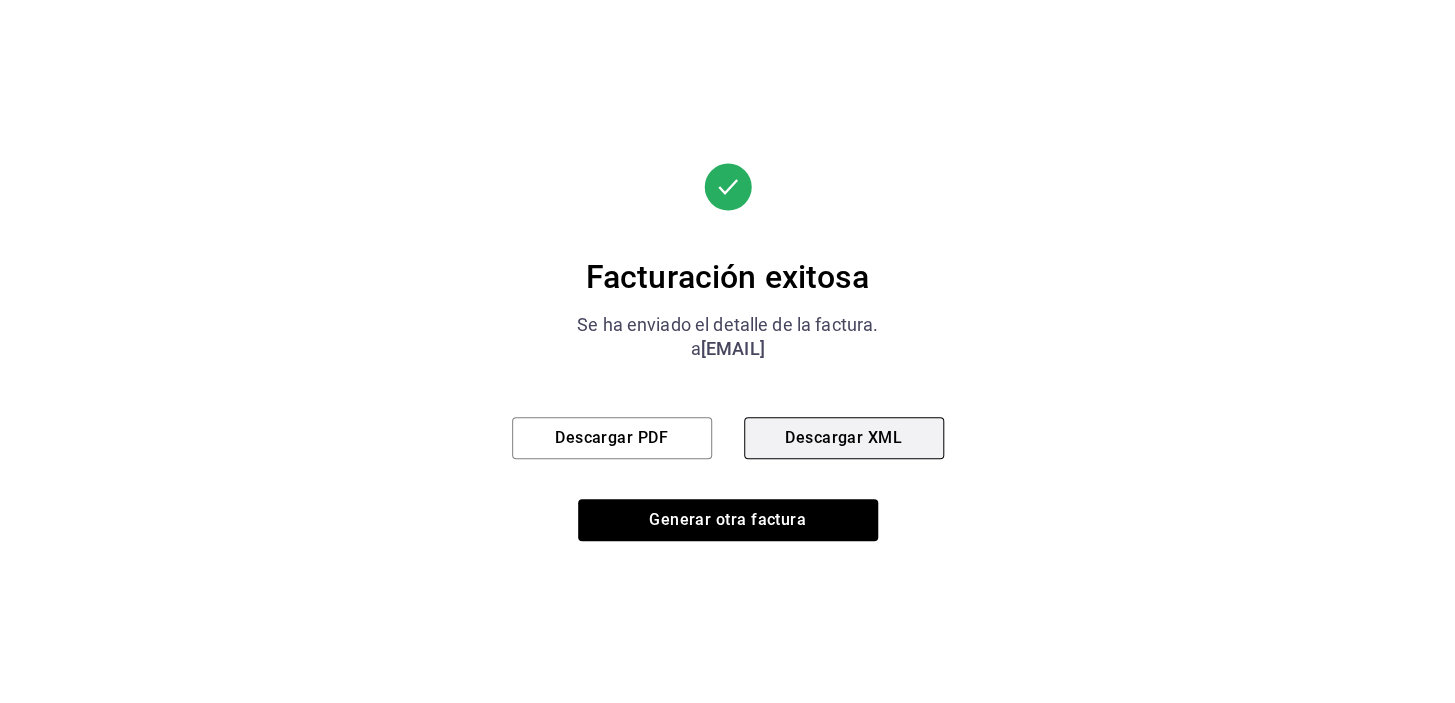 click on "Descargar XML" at bounding box center (843, 437) 